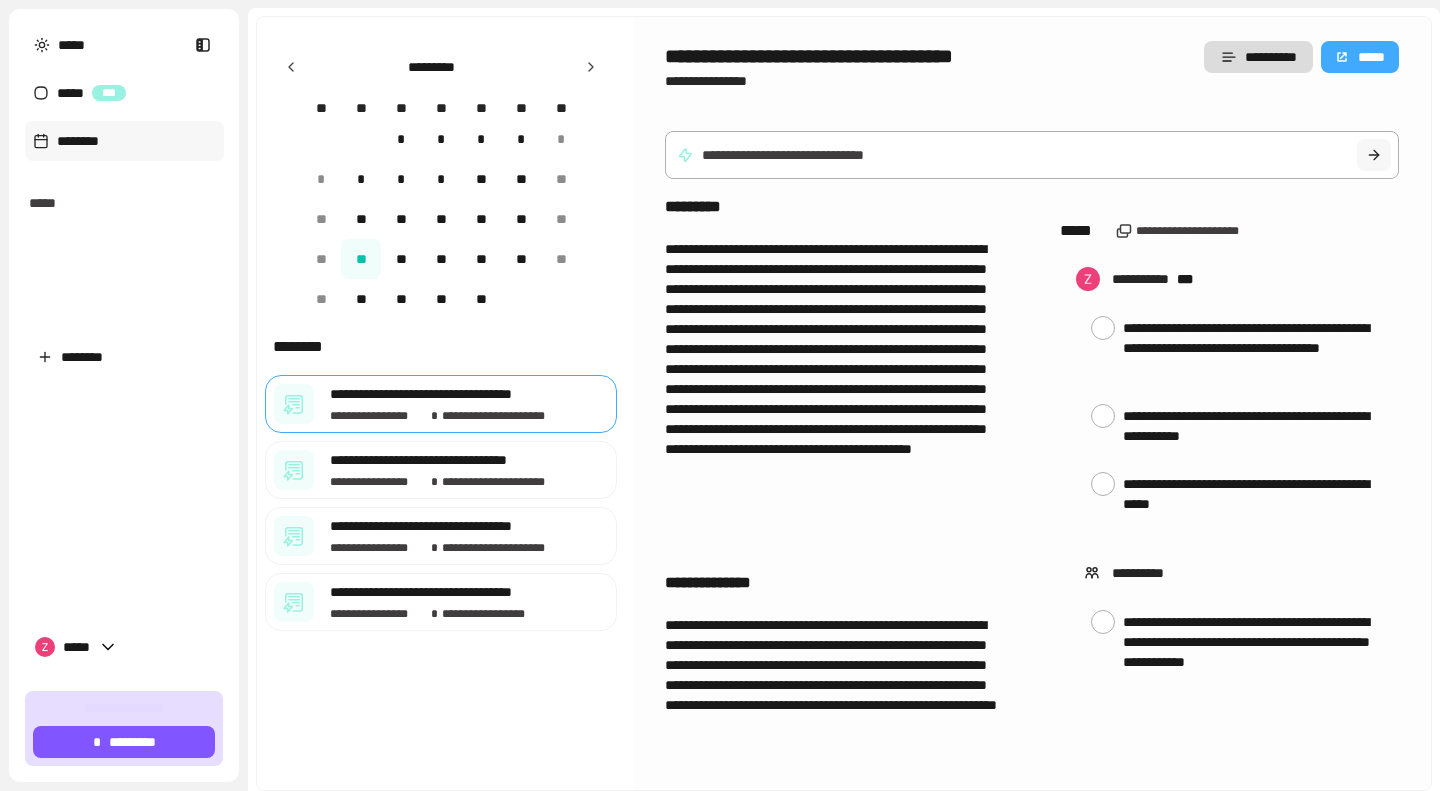 scroll, scrollTop: 0, scrollLeft: 0, axis: both 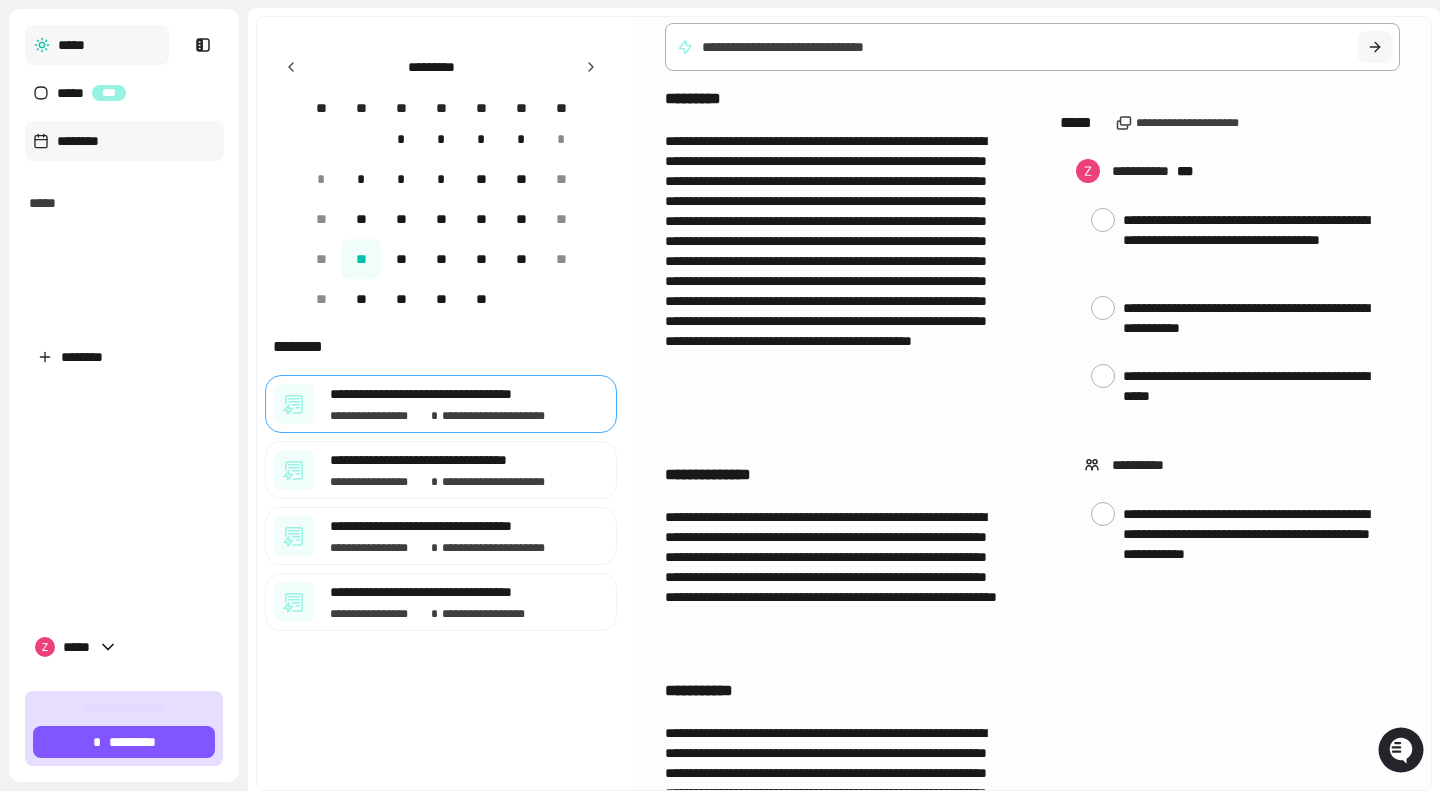click on "*****" at bounding box center [97, 45] 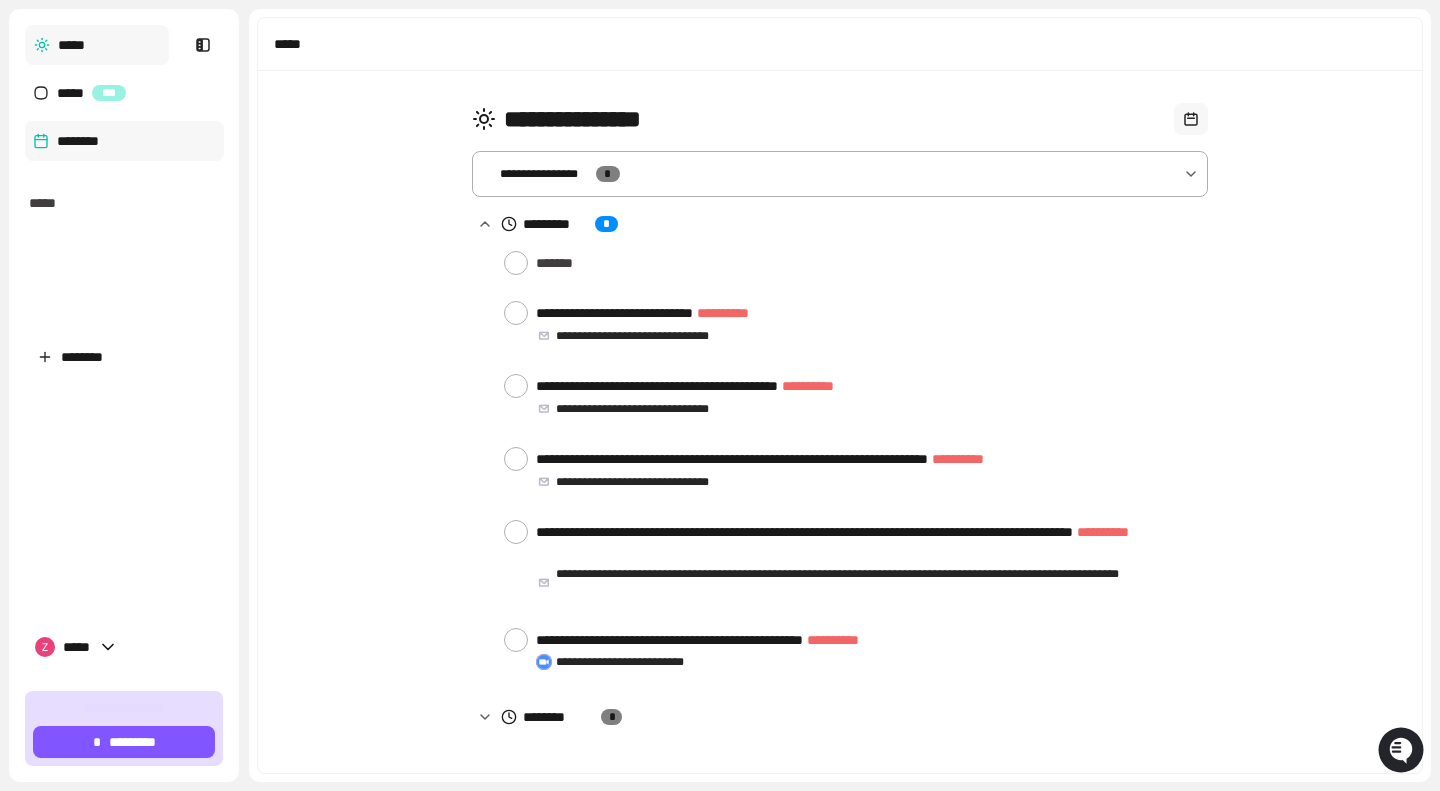 click on "********" at bounding box center (124, 141) 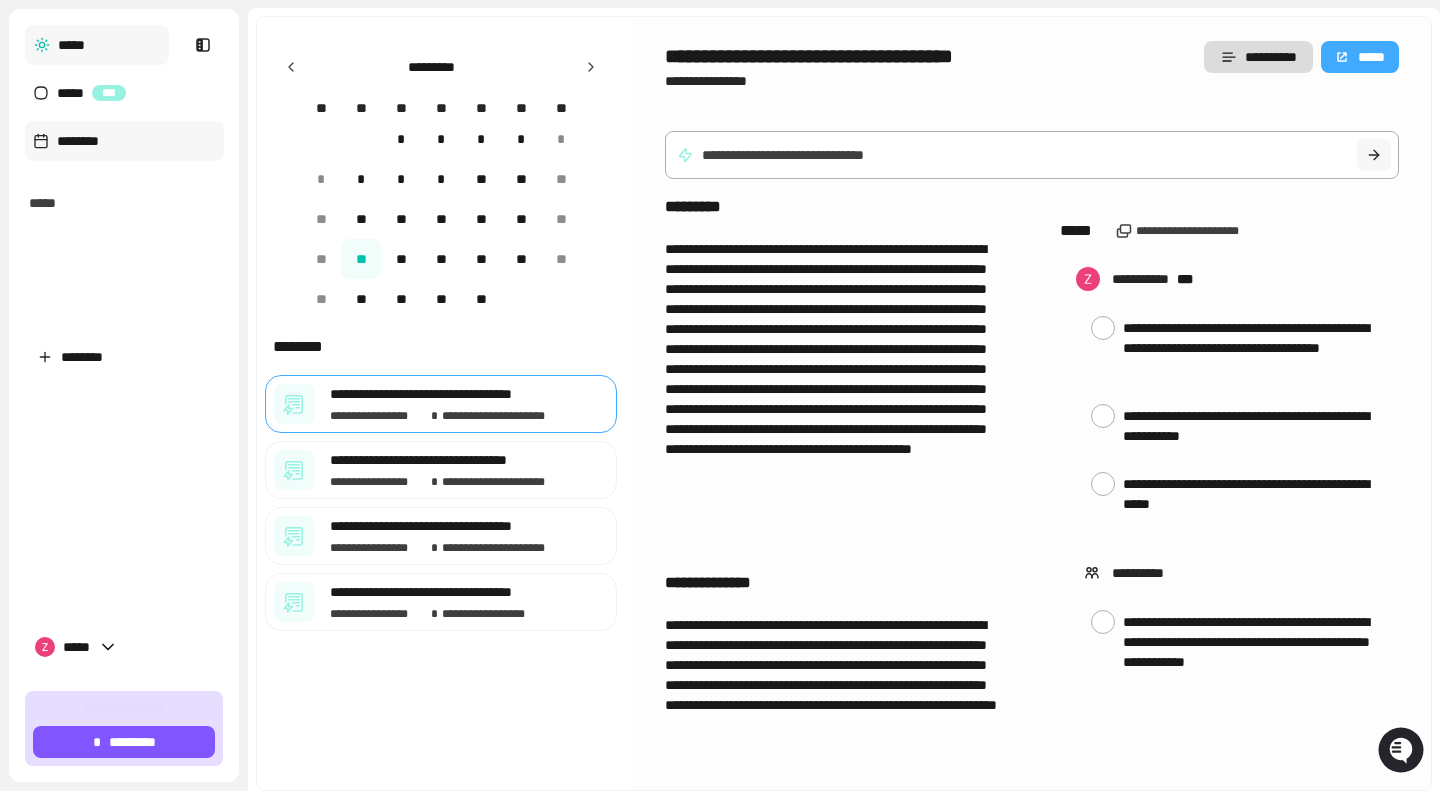 click on "*****" at bounding box center [97, 45] 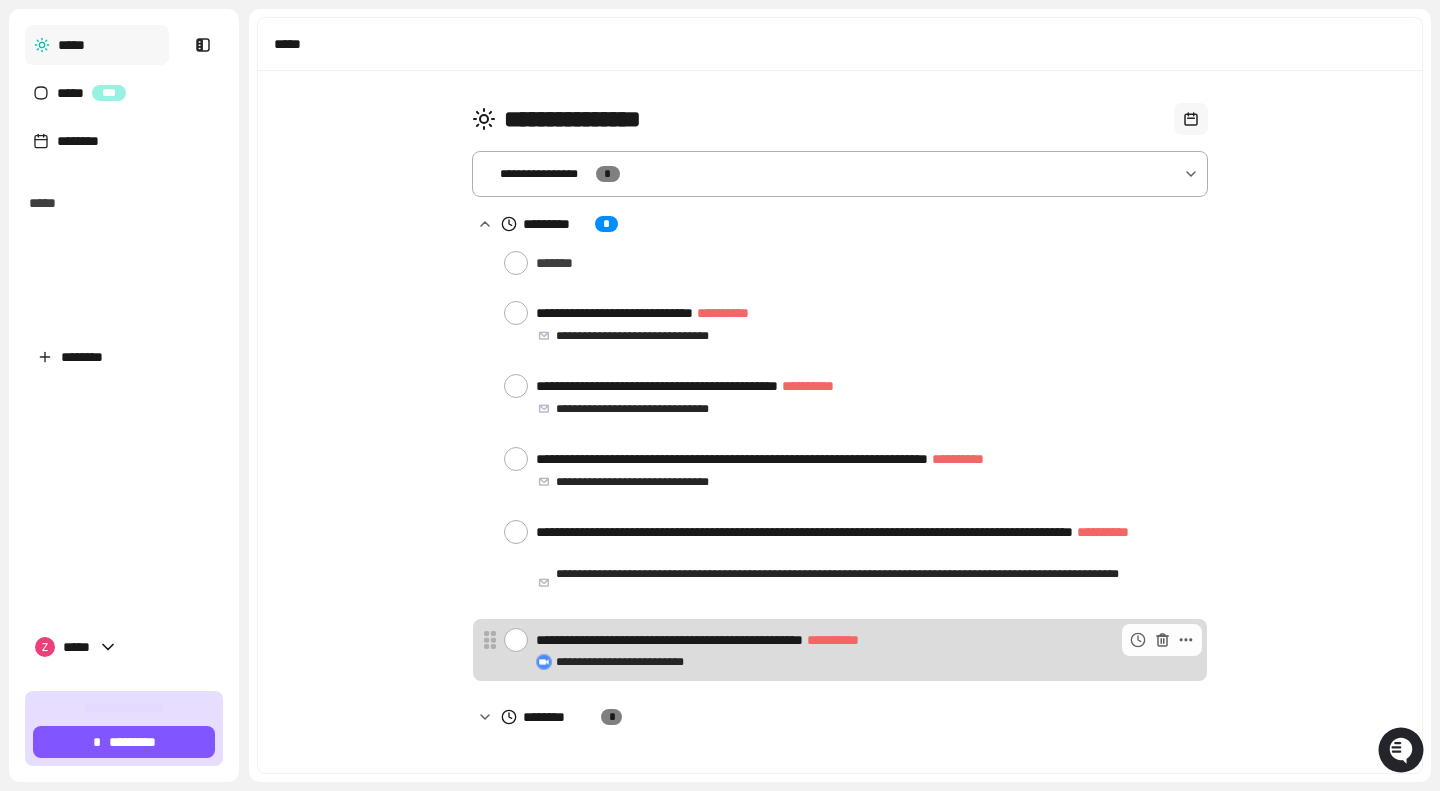 click on "**********" at bounding box center [863, 640] 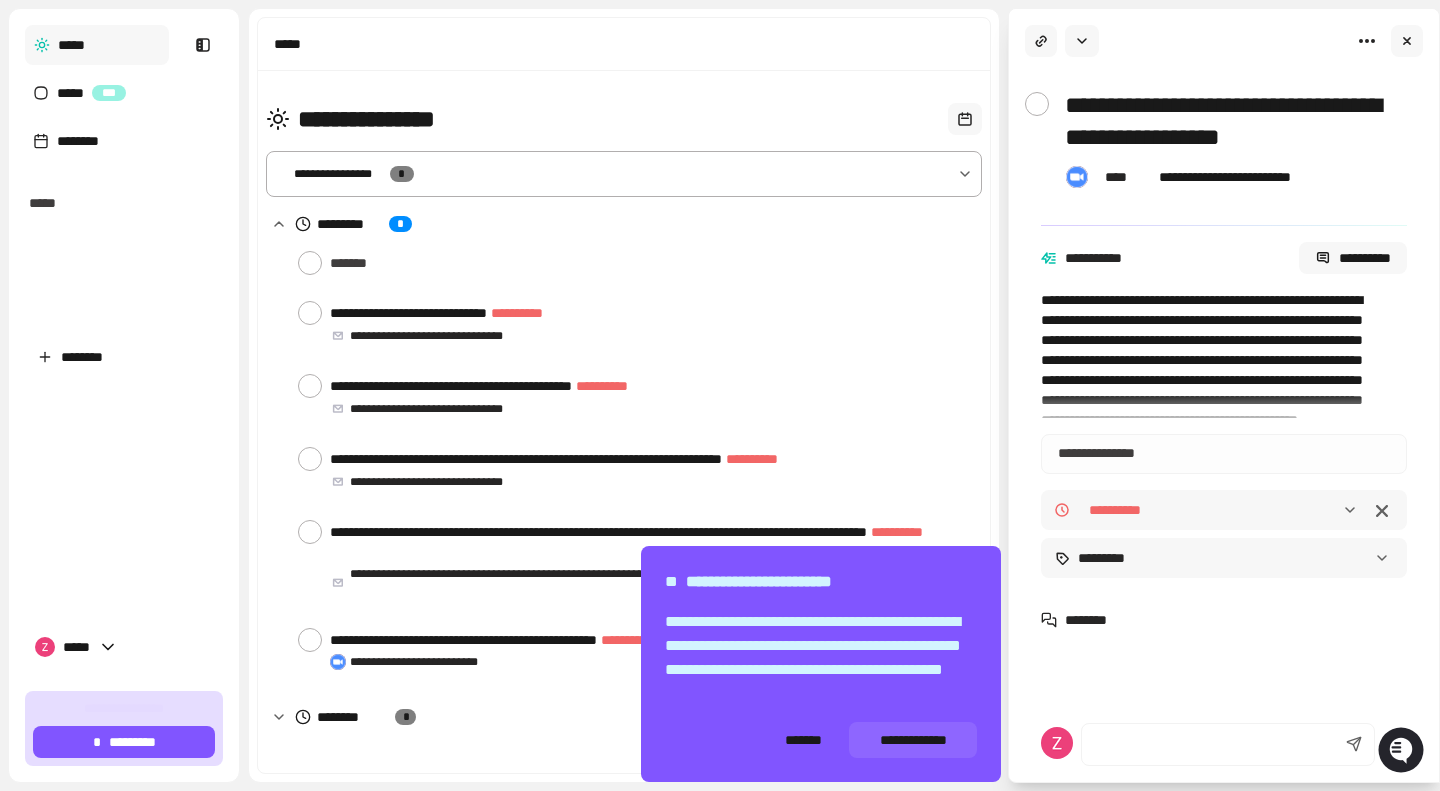 scroll, scrollTop: 72, scrollLeft: 0, axis: vertical 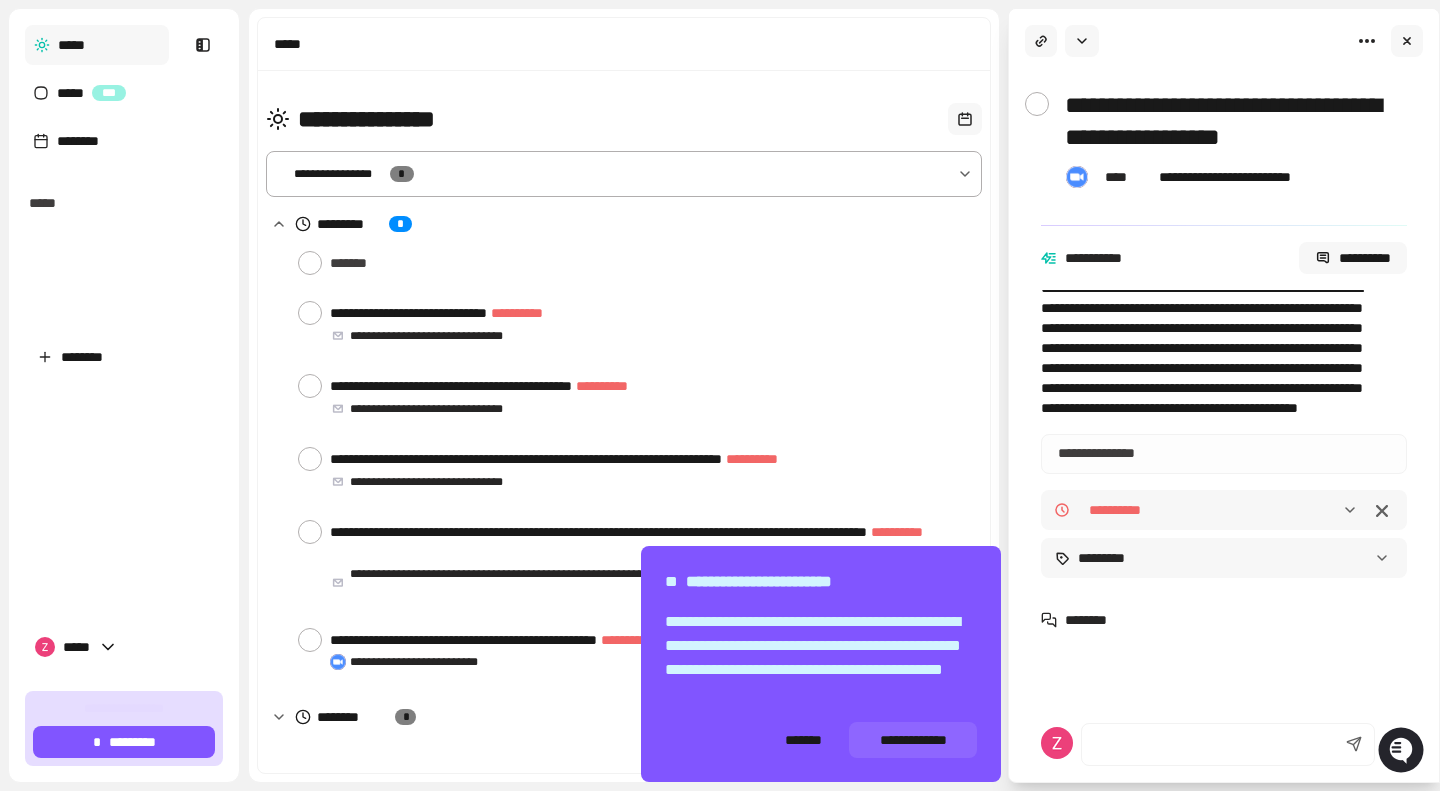 click on "**********" at bounding box center [624, 174] 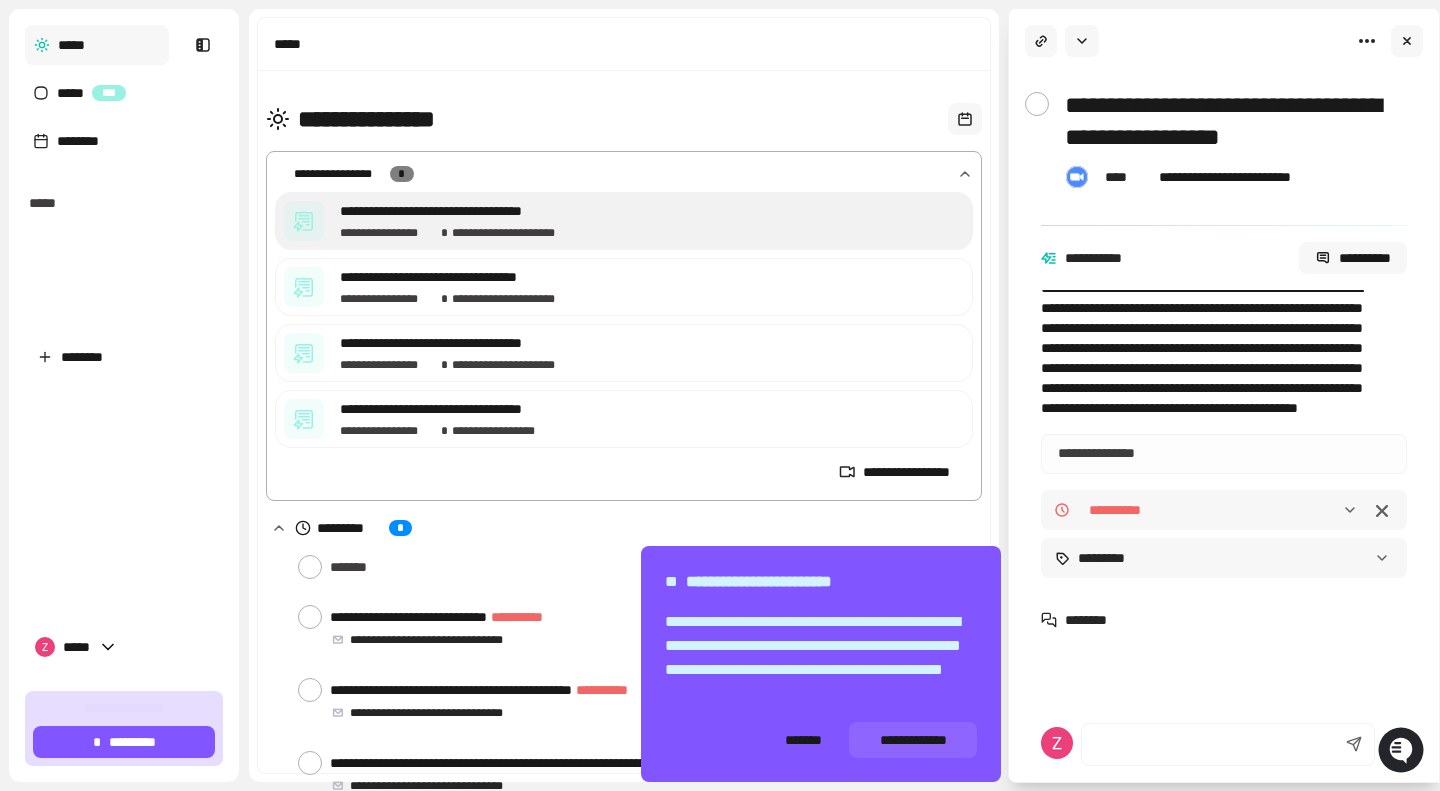 click on "**********" at bounding box center (645, 211) 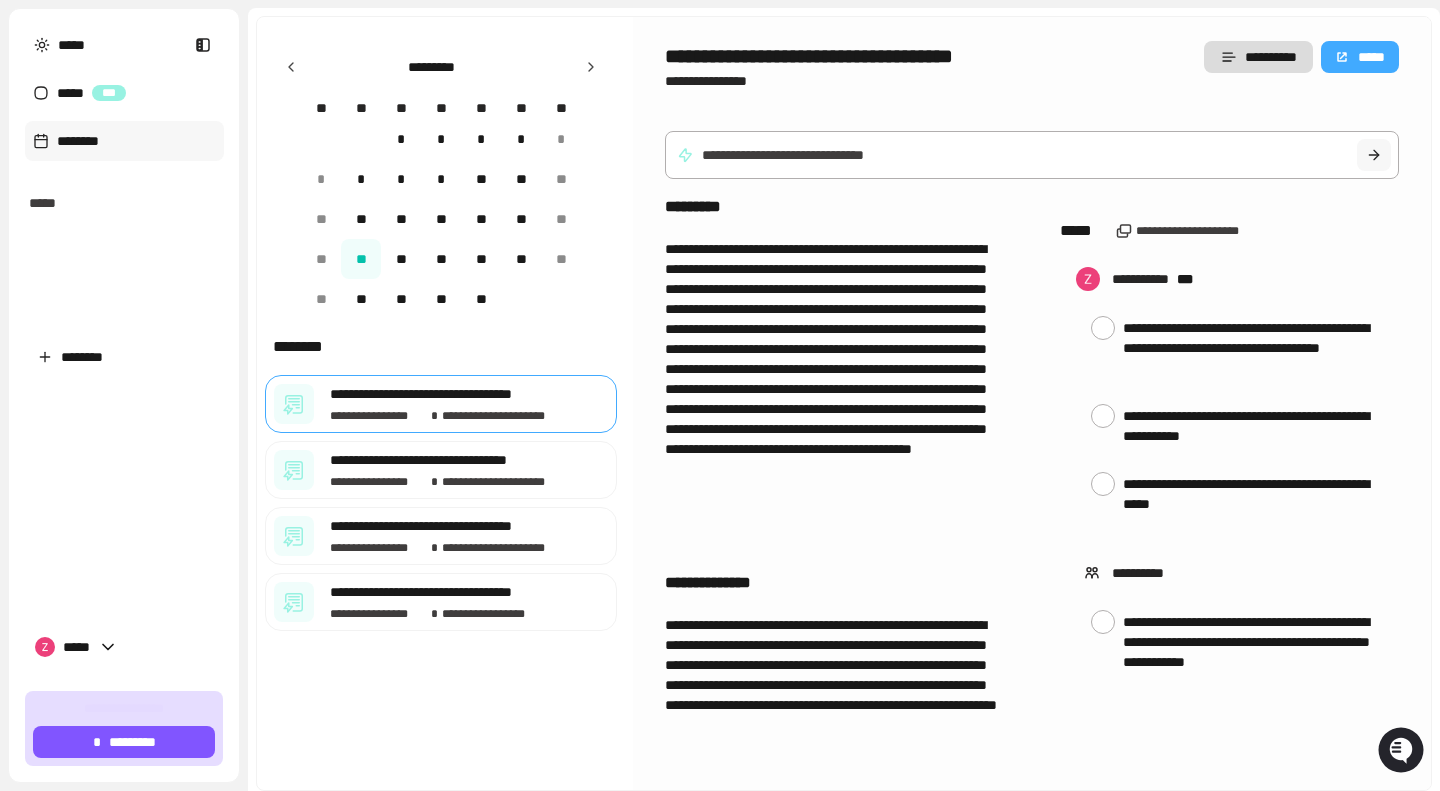 click at bounding box center [1032, 155] 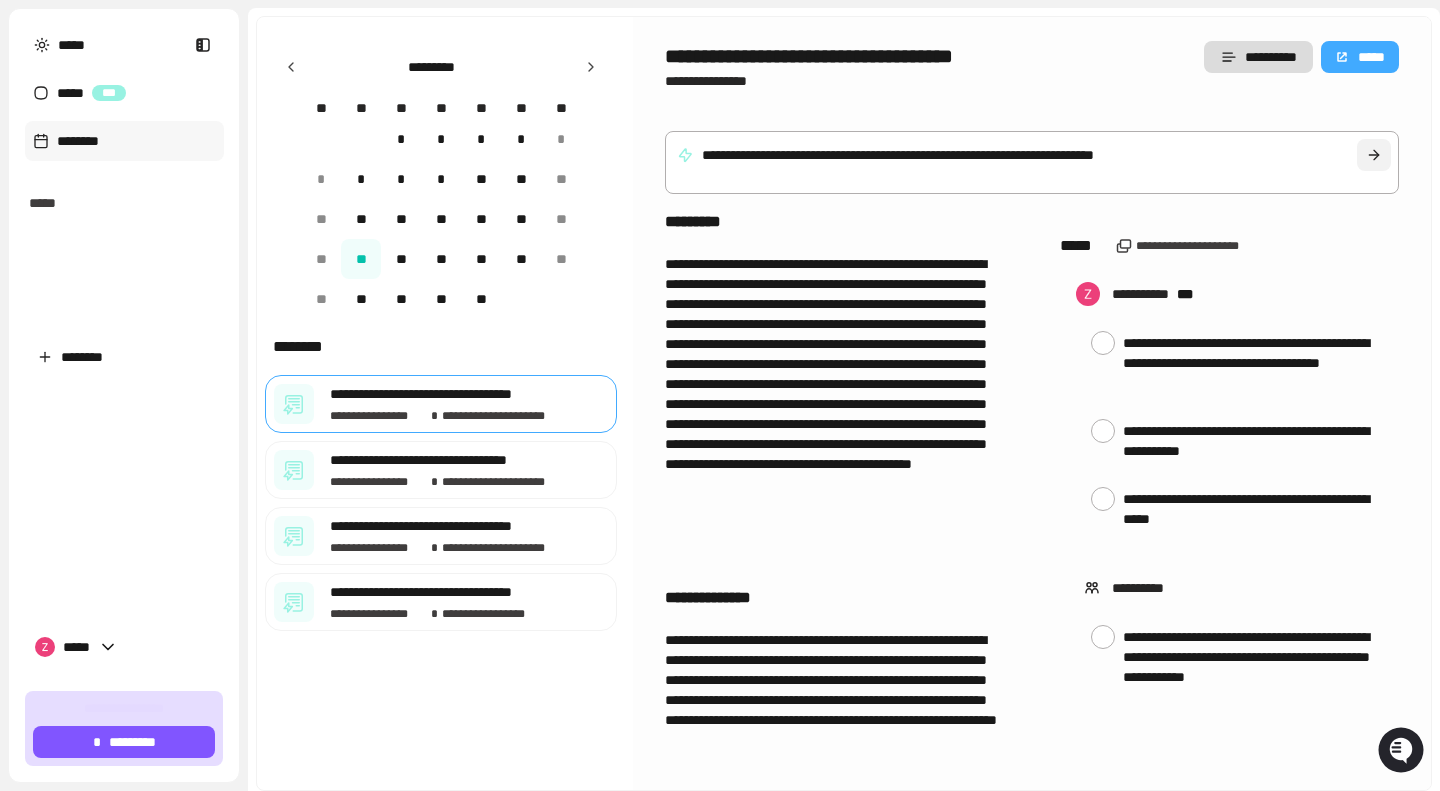 click at bounding box center (1374, 155) 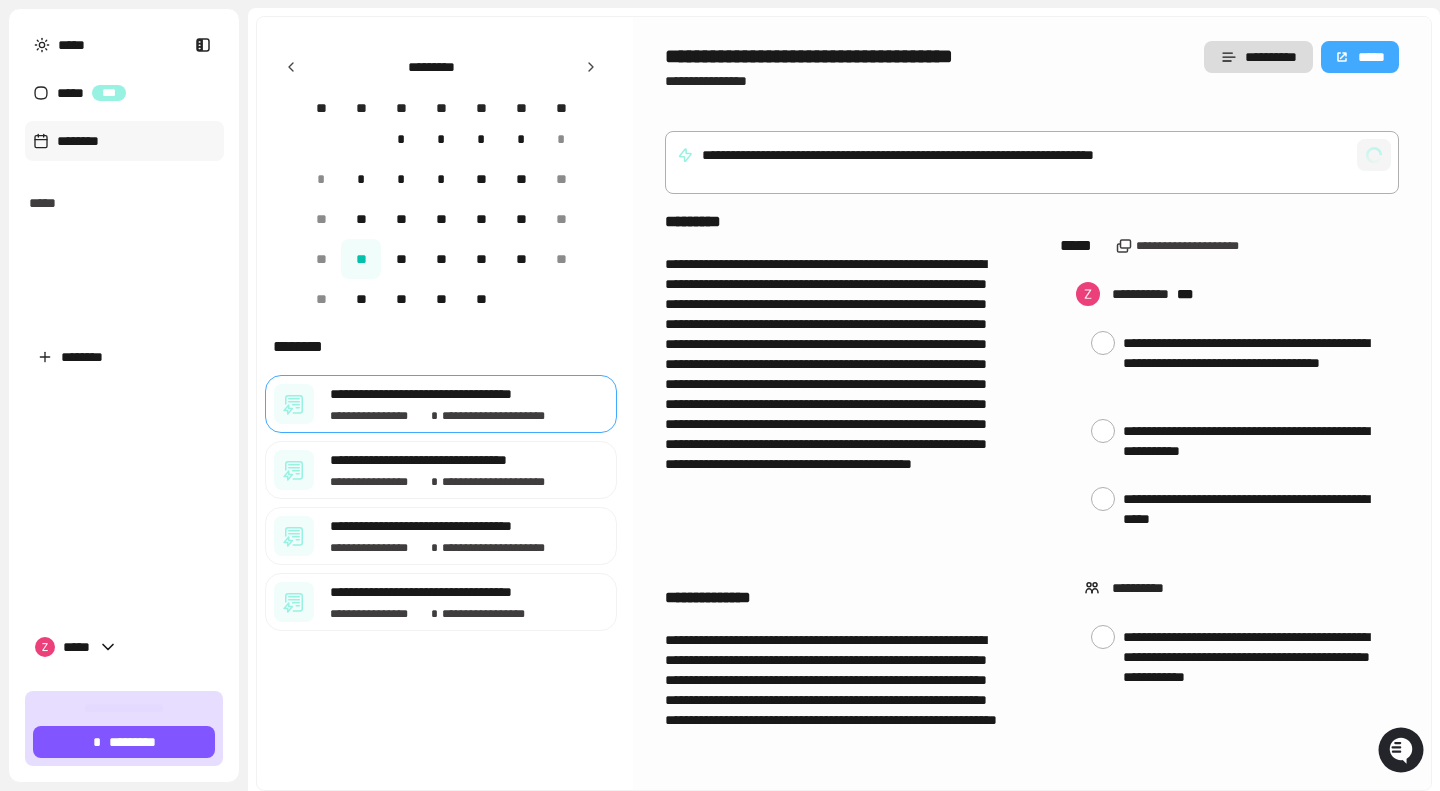 click on "**********" at bounding box center (1032, 162) 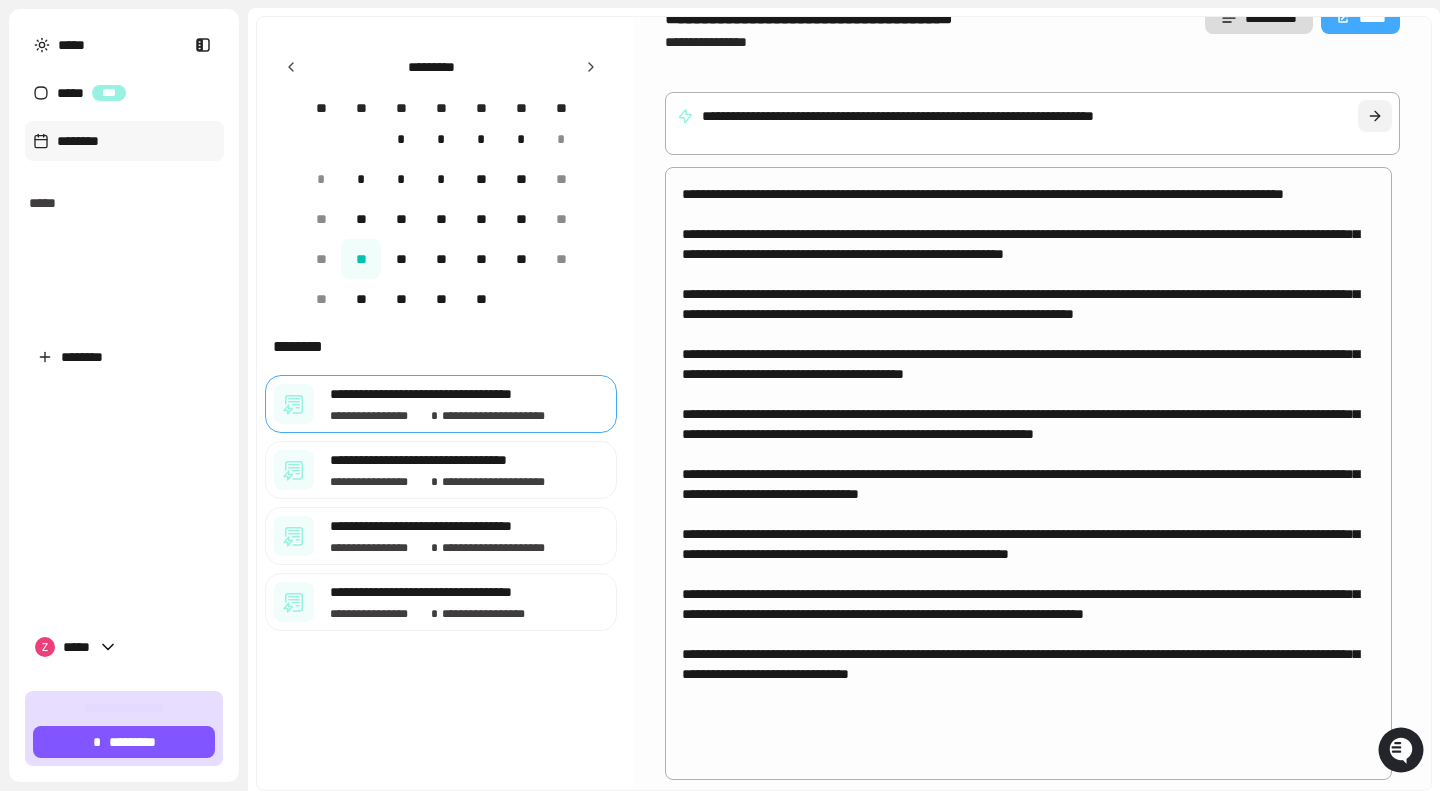 scroll, scrollTop: 41, scrollLeft: 0, axis: vertical 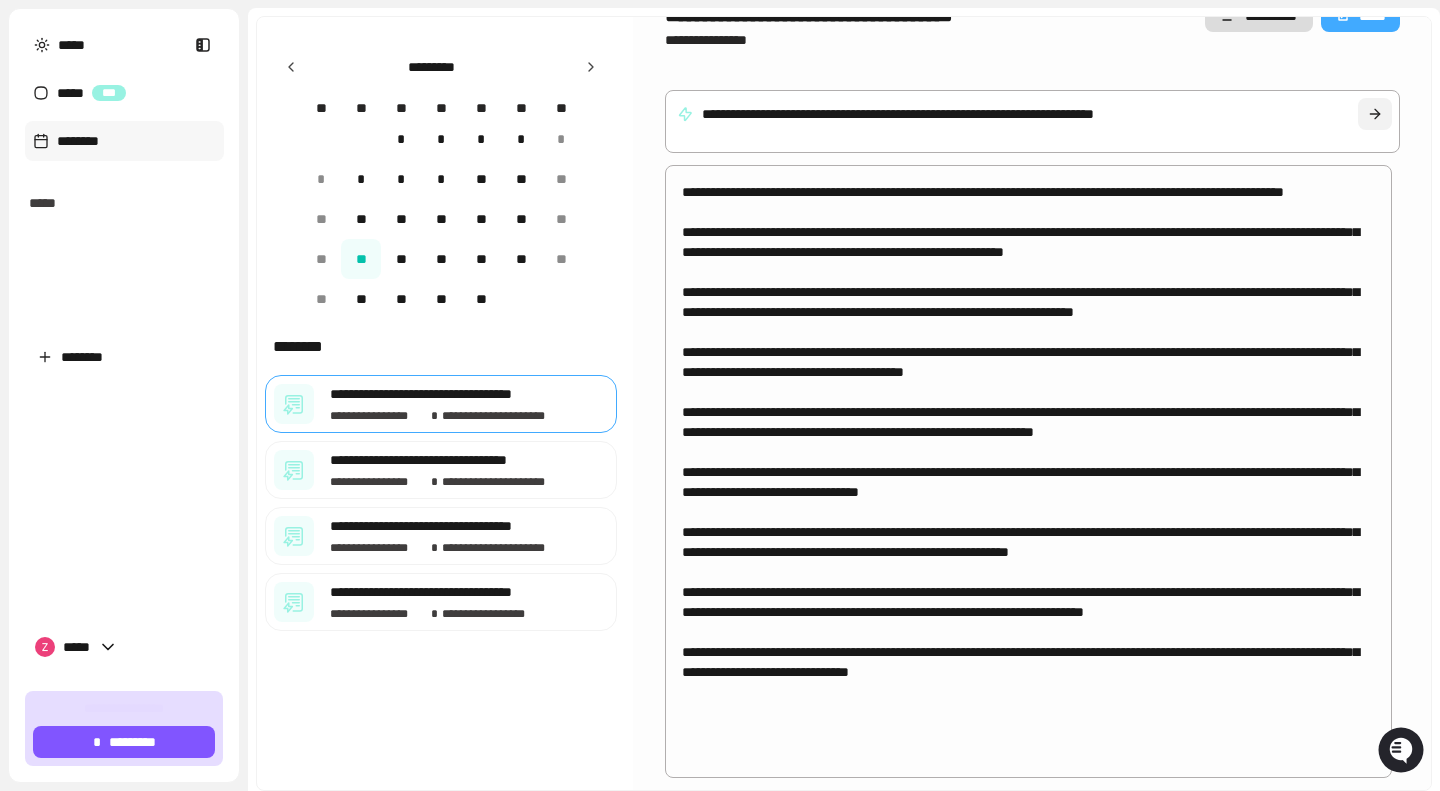 click on "**********" at bounding box center (1032, 121) 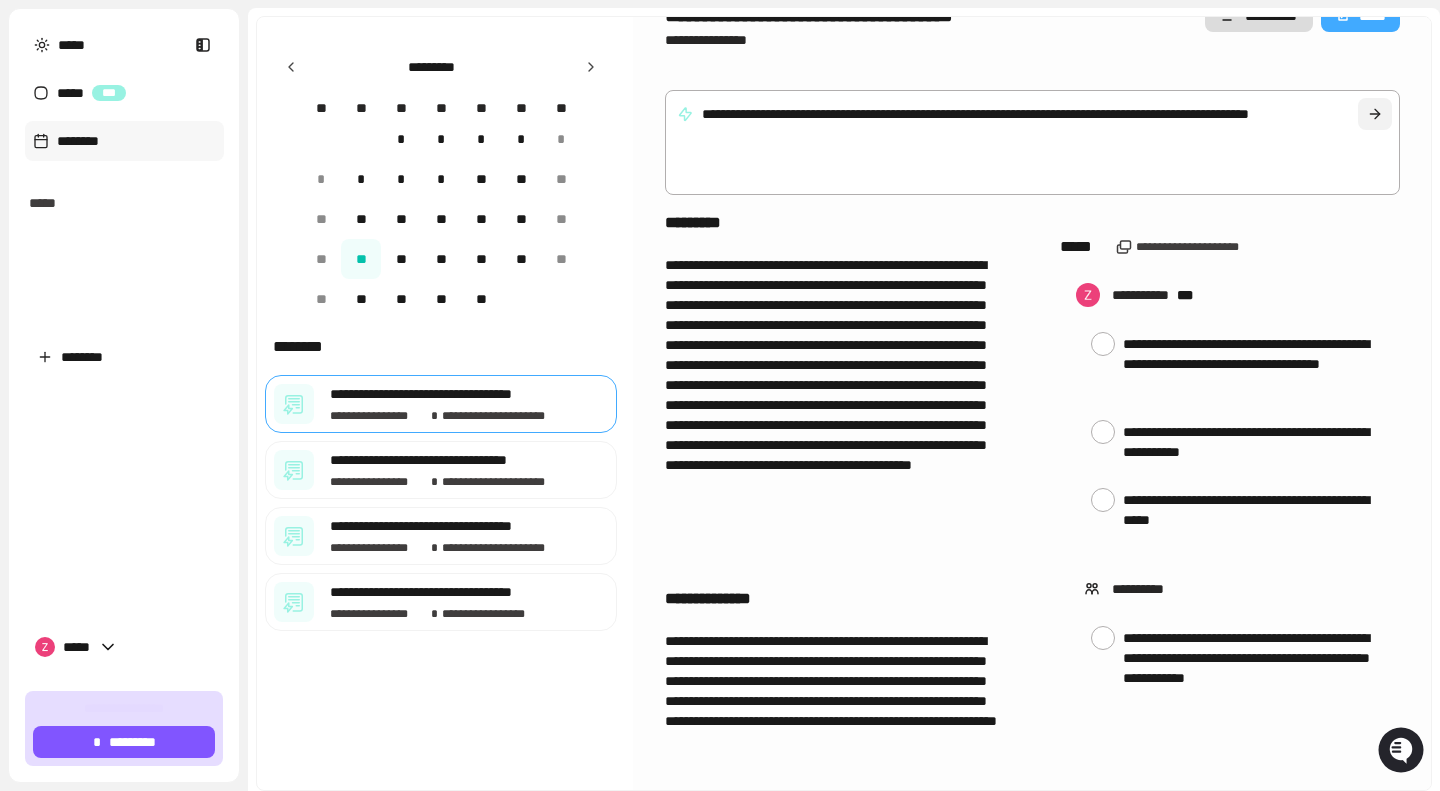click on "**********" at bounding box center (1032, 142) 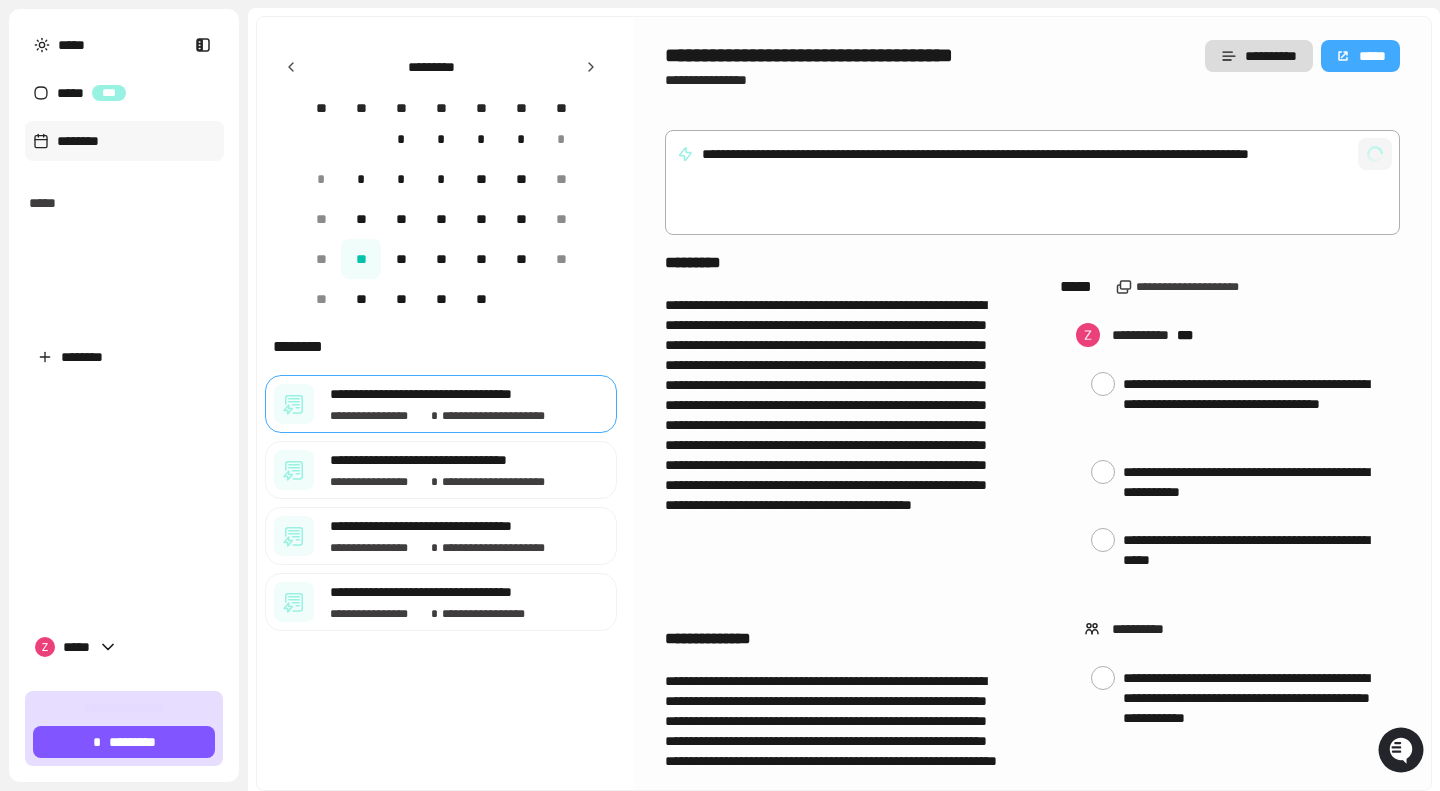 scroll, scrollTop: 0, scrollLeft: 0, axis: both 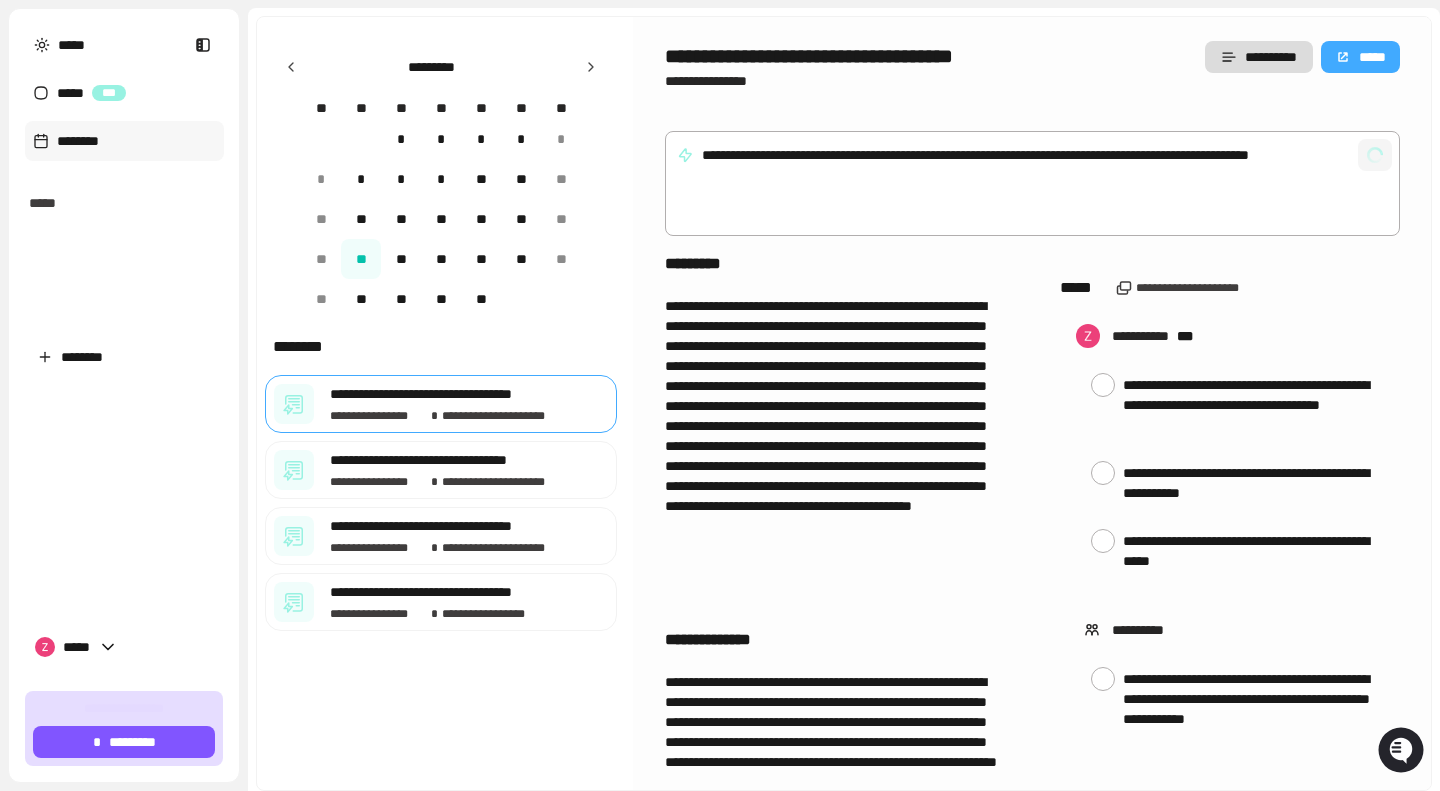 click on "**********" at bounding box center (1032, 183) 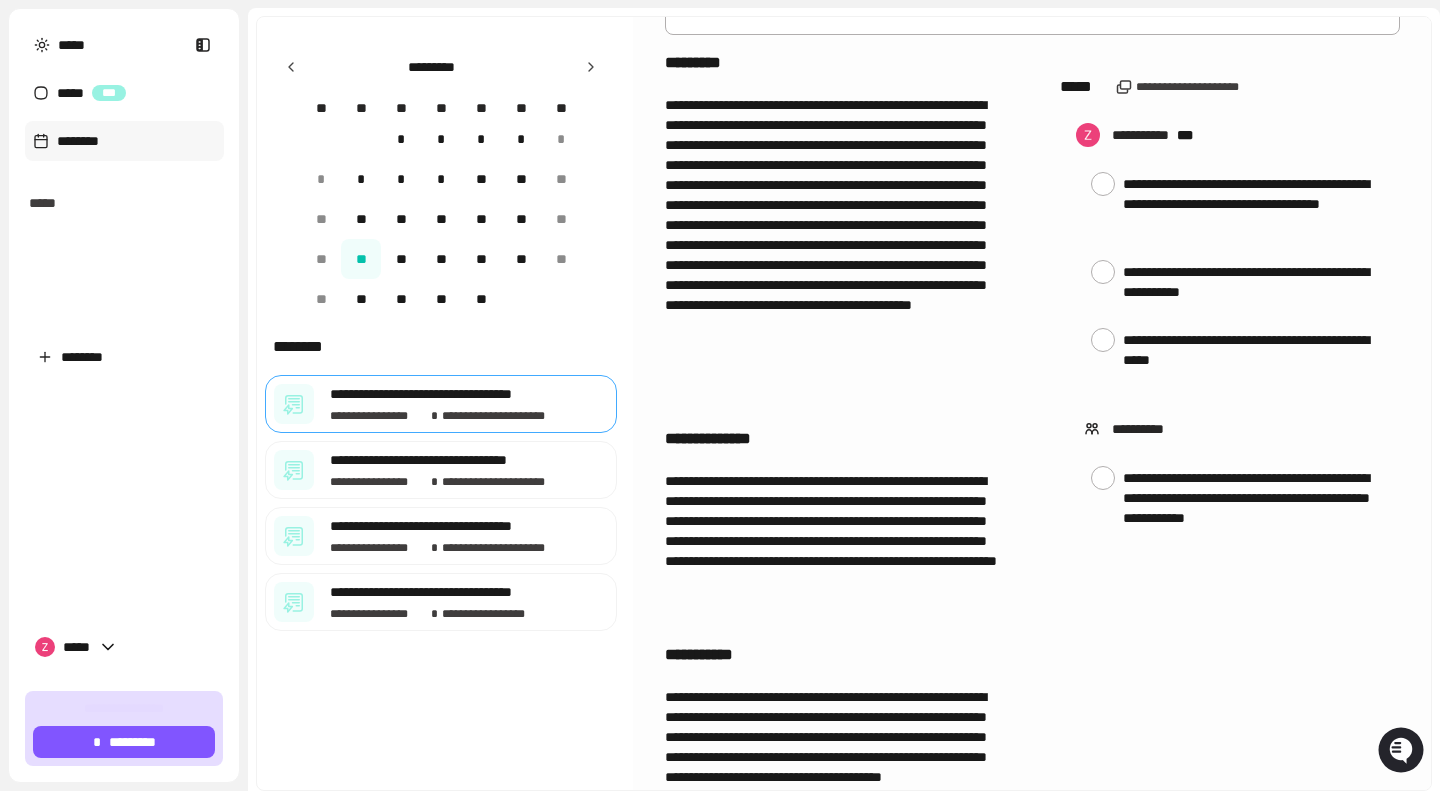 scroll, scrollTop: 0, scrollLeft: 0, axis: both 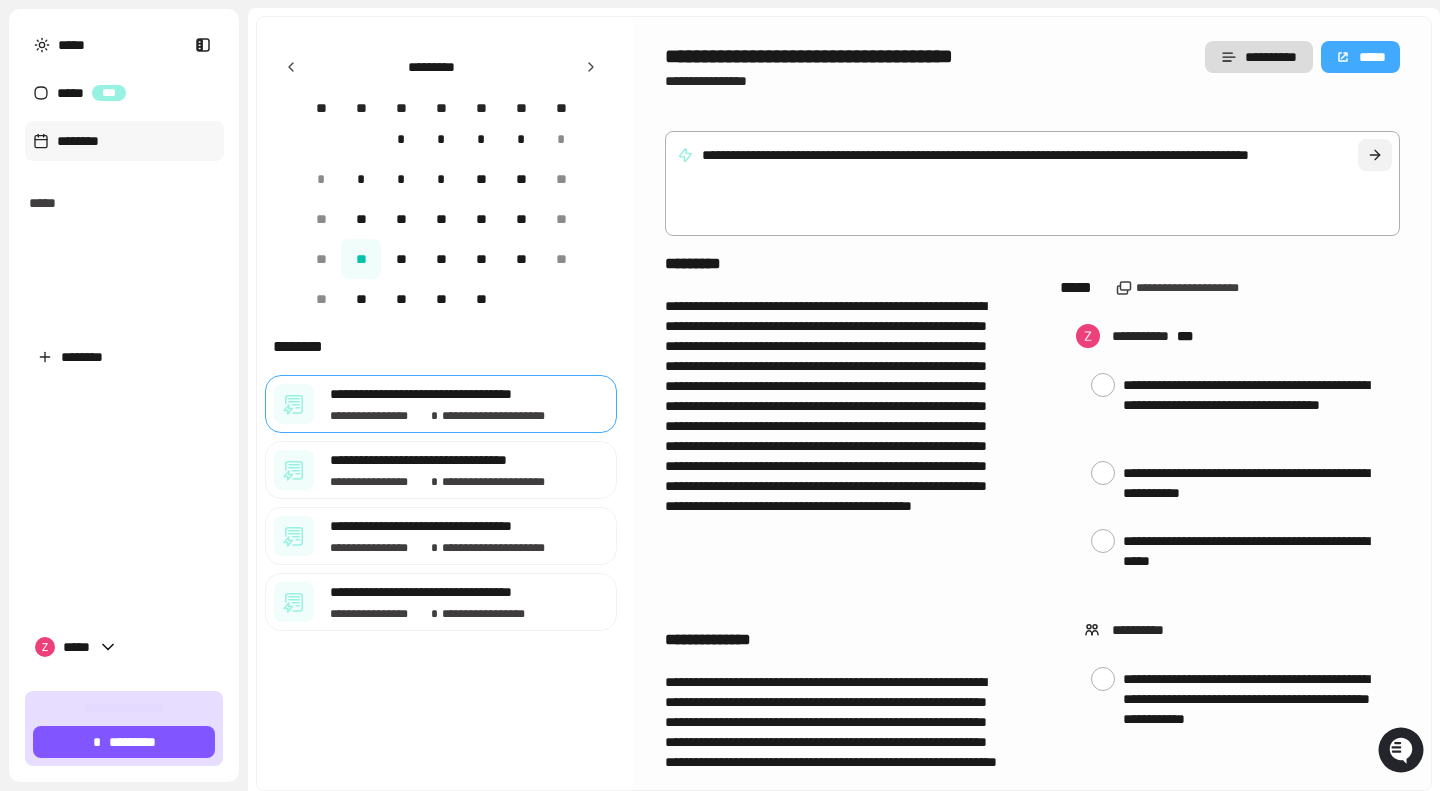 drag, startPoint x: 812, startPoint y: 192, endPoint x: 630, endPoint y: 152, distance: 186.34377 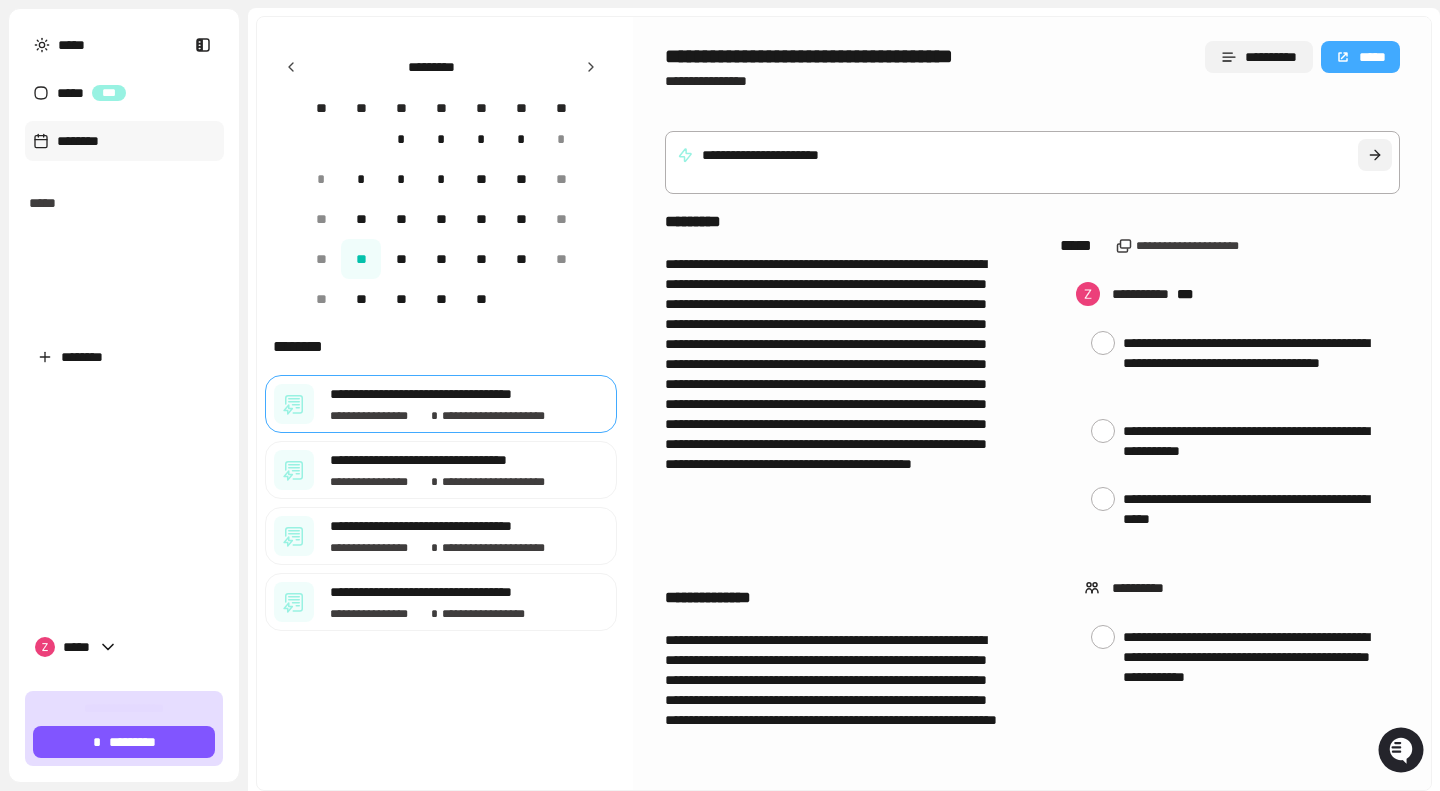 type on "**********" 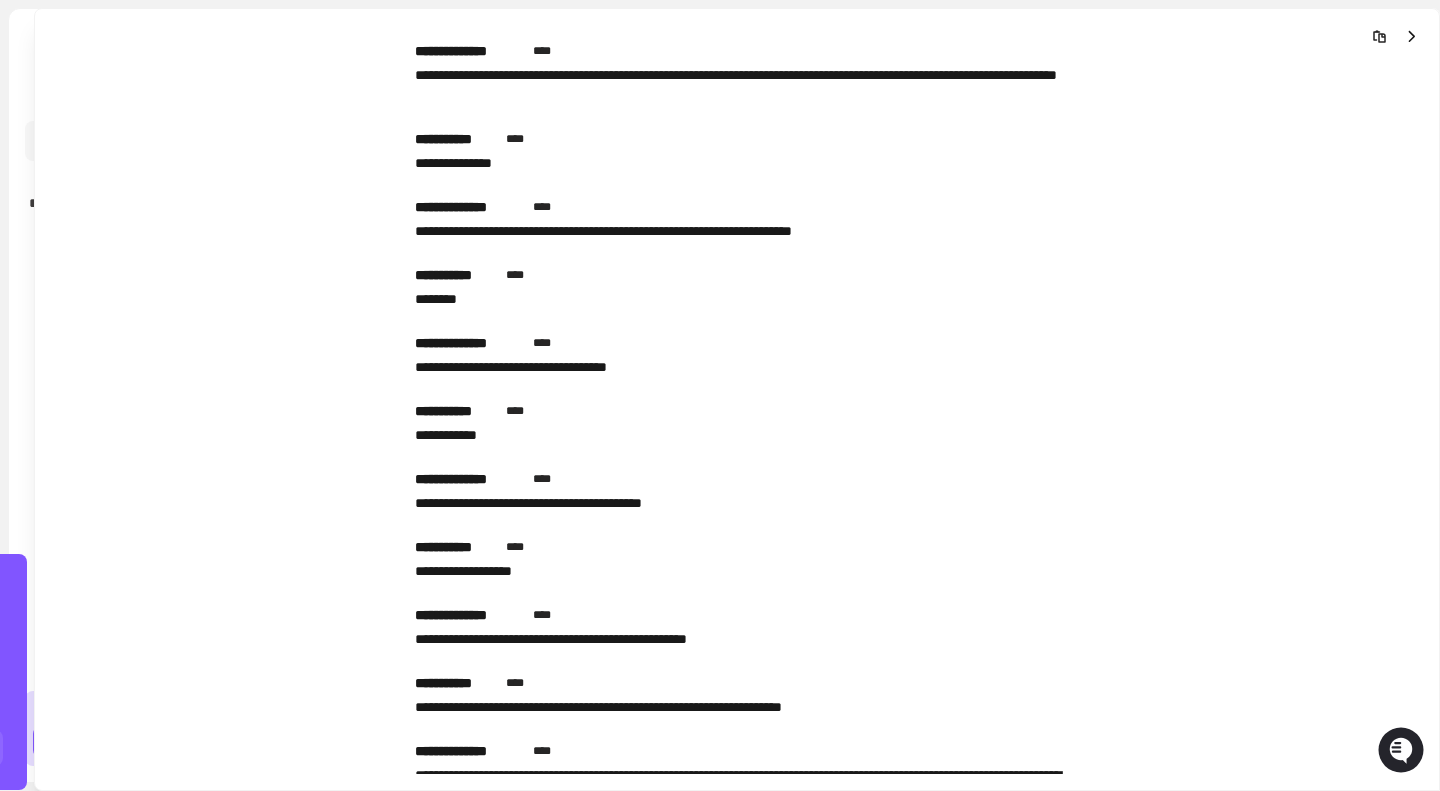 click 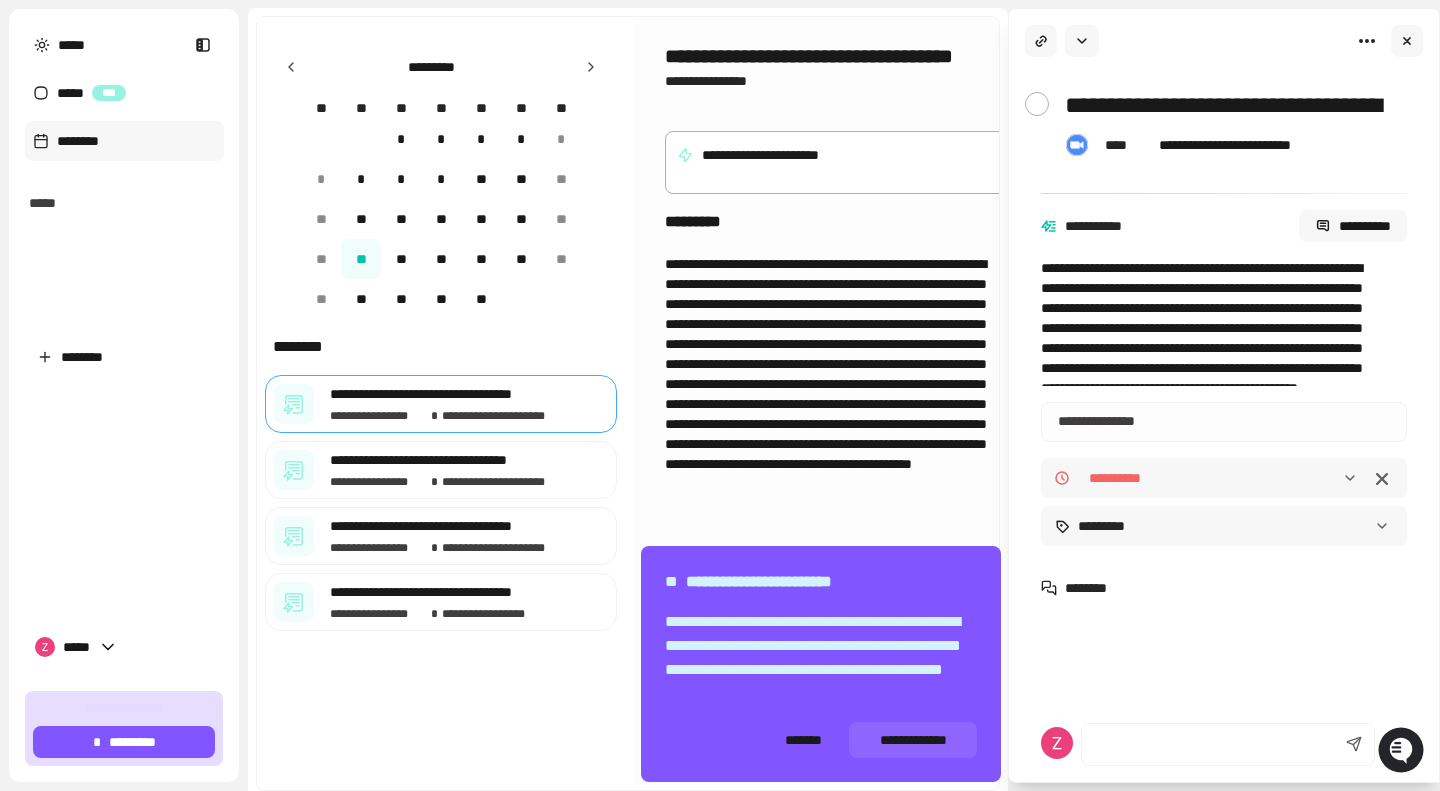 drag, startPoint x: 896, startPoint y: 161, endPoint x: 636, endPoint y: 157, distance: 260.03076 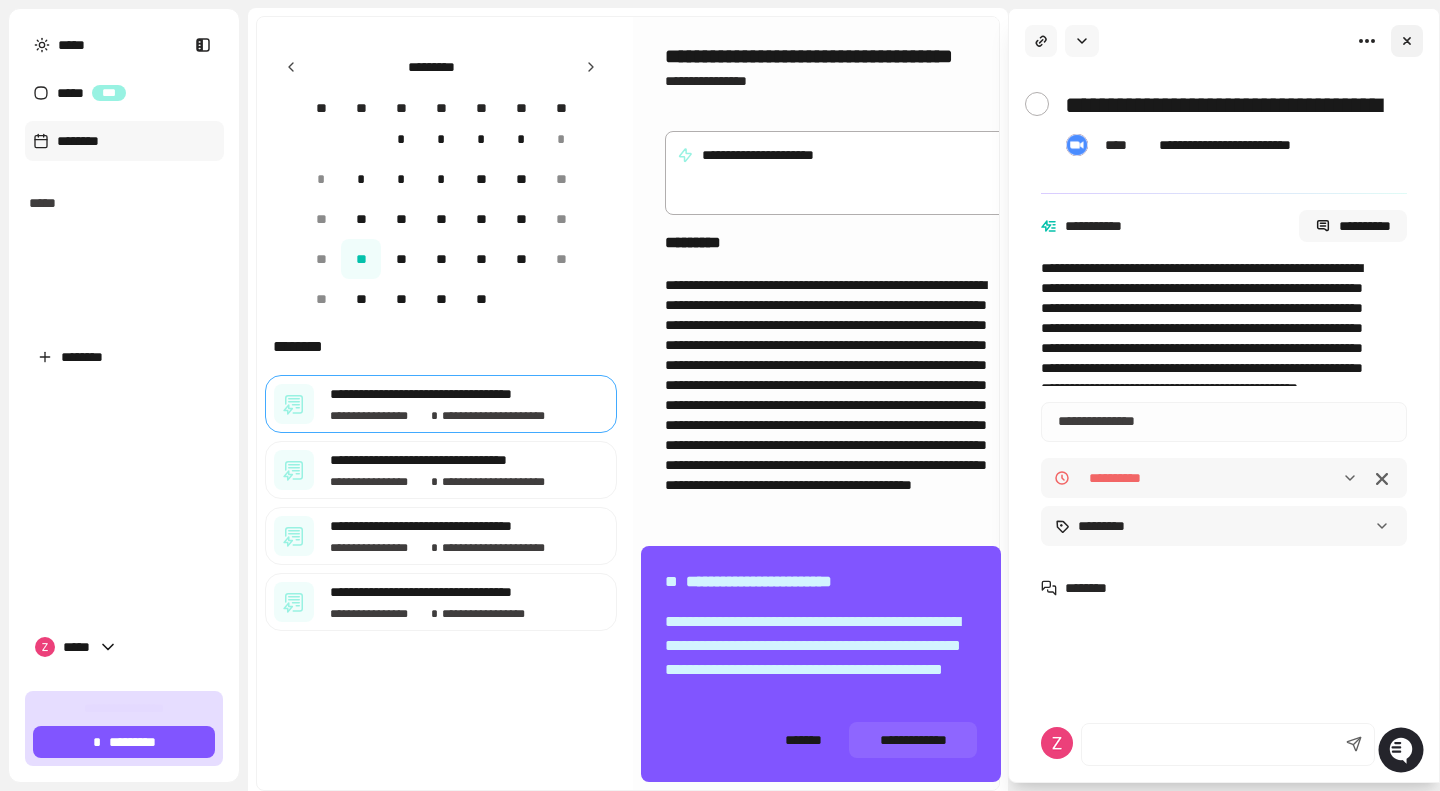 click at bounding box center [1407, 41] 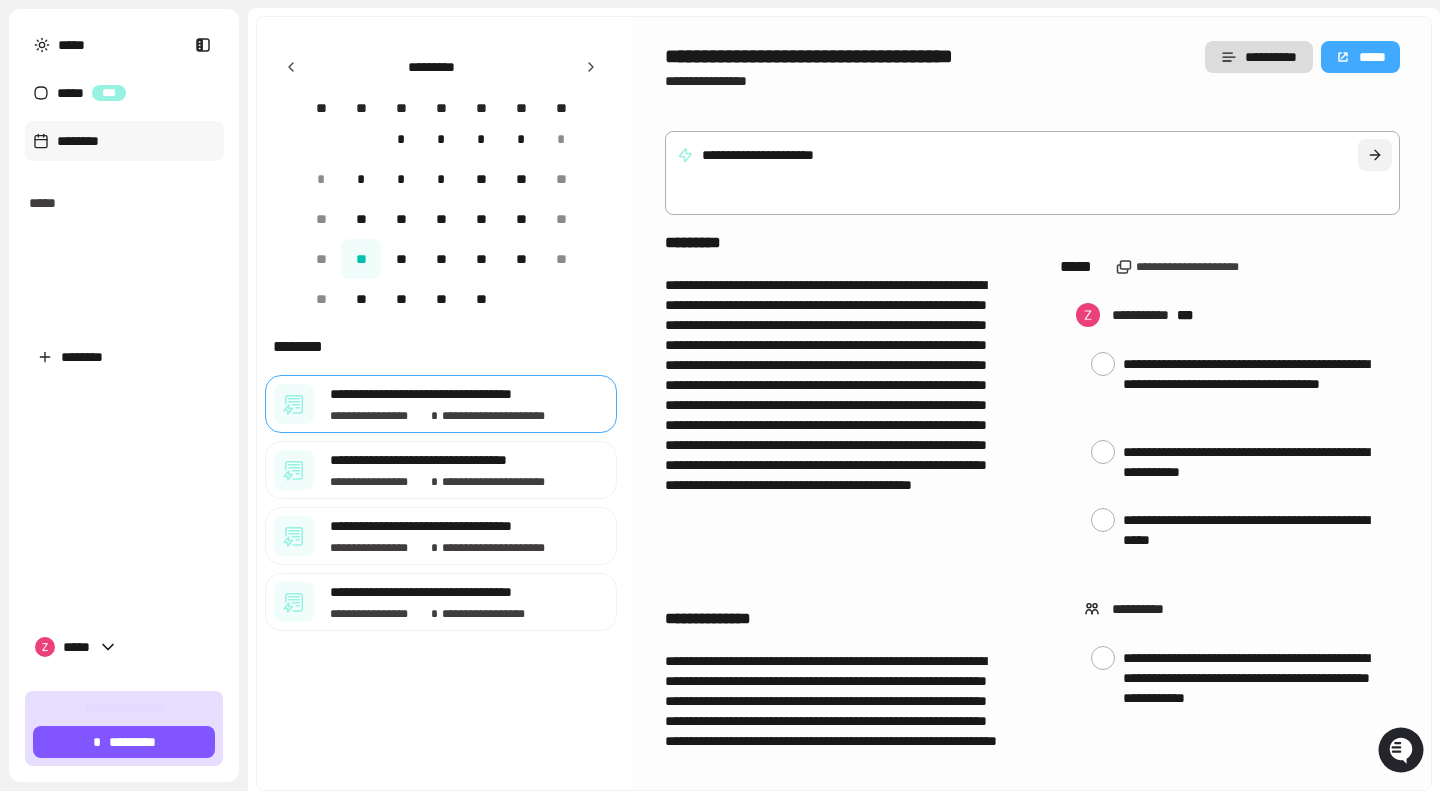 click at bounding box center (1375, 155) 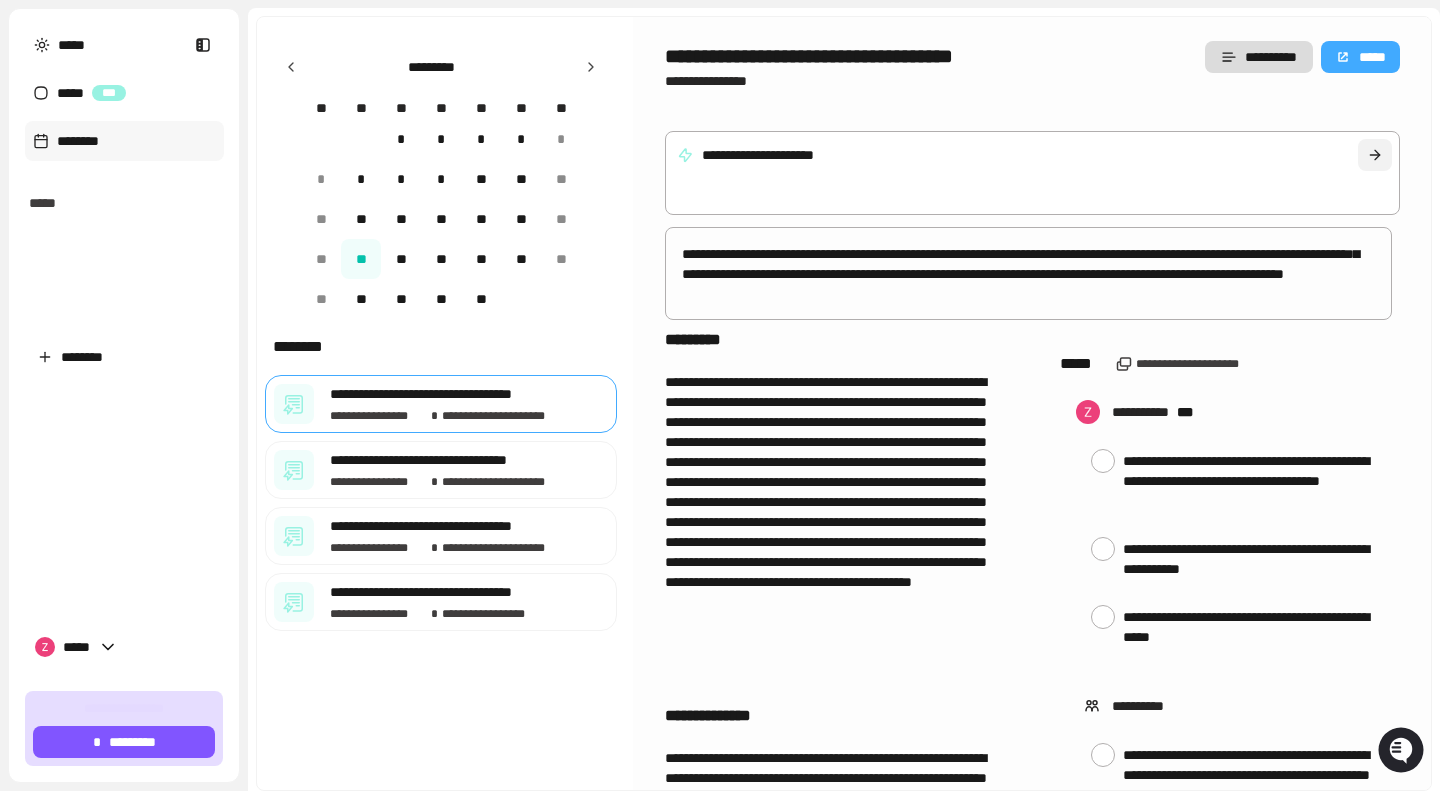 drag, startPoint x: 905, startPoint y: 147, endPoint x: 692, endPoint y: 136, distance: 213.28384 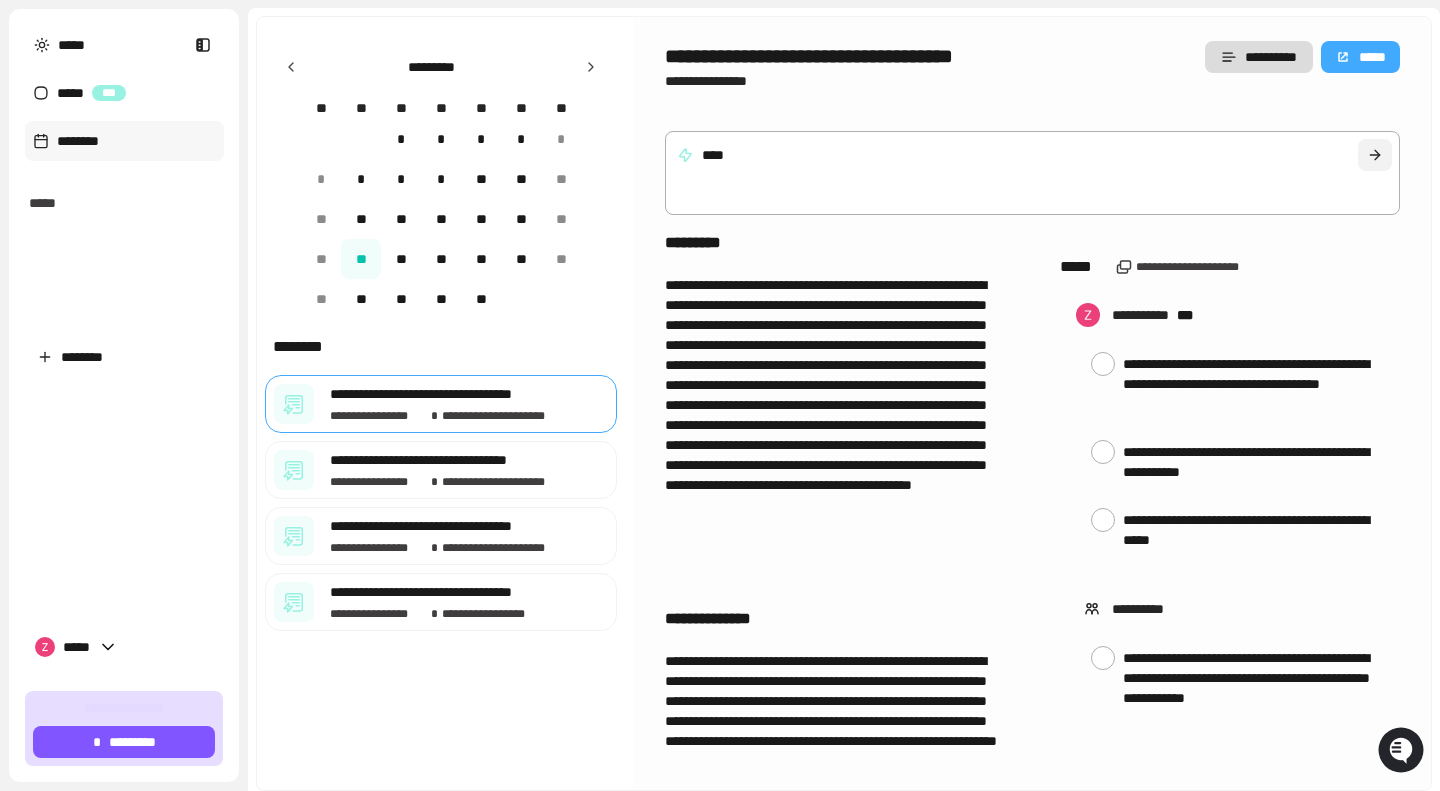 type on "*" 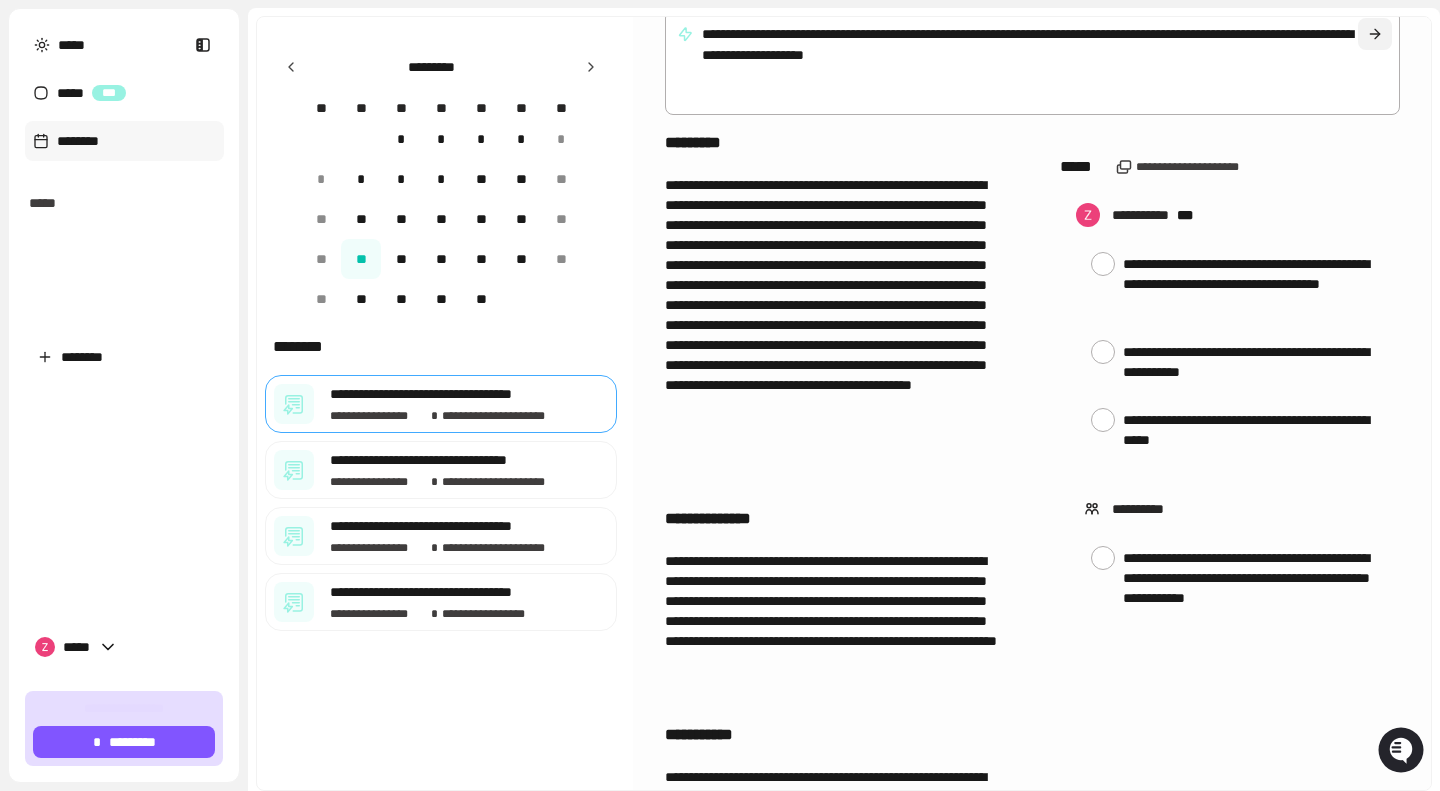 scroll, scrollTop: 0, scrollLeft: 0, axis: both 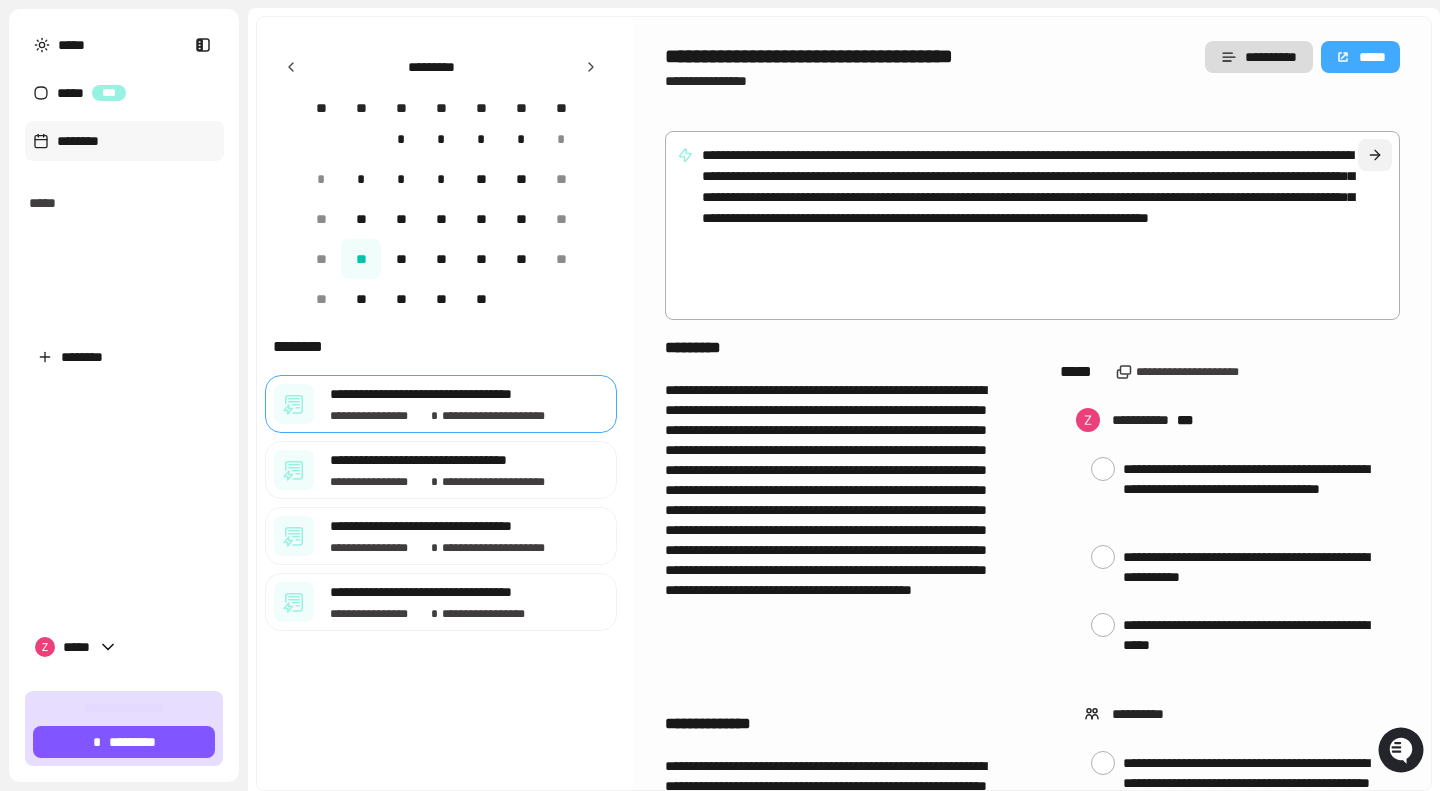 click at bounding box center [1375, 155] 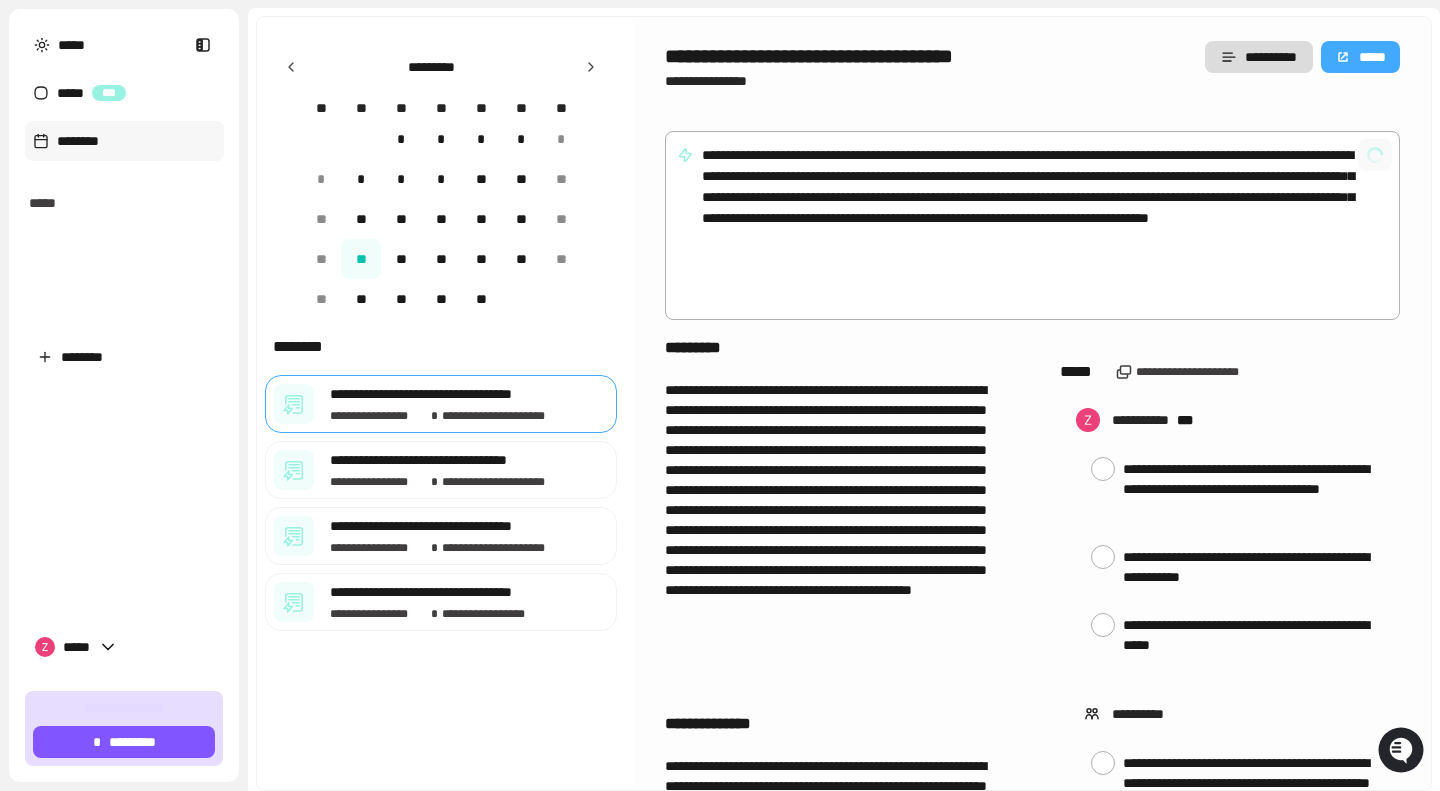 drag, startPoint x: 1222, startPoint y: 249, endPoint x: 589, endPoint y: 144, distance: 641.6494 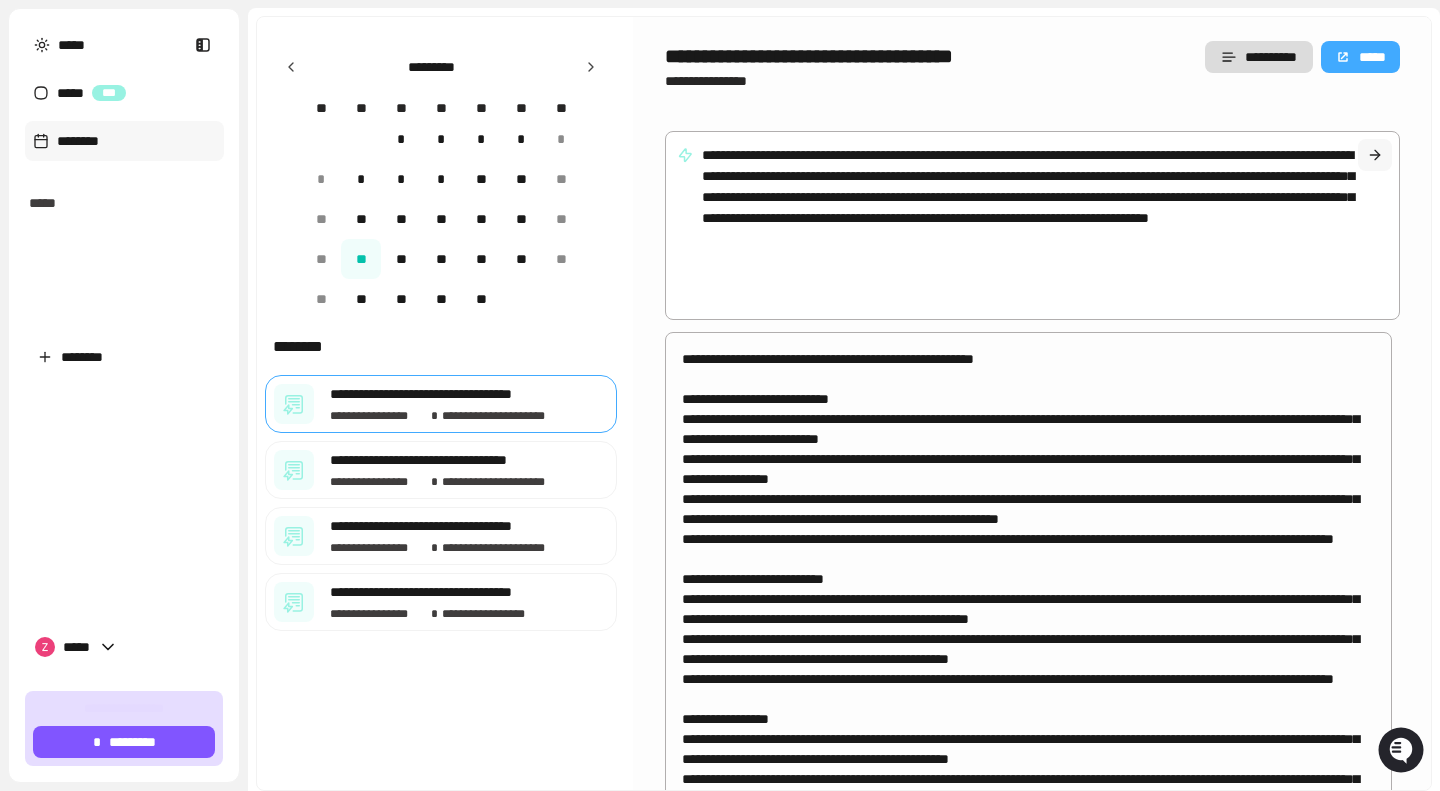 click on "**********" at bounding box center (1032, 225) 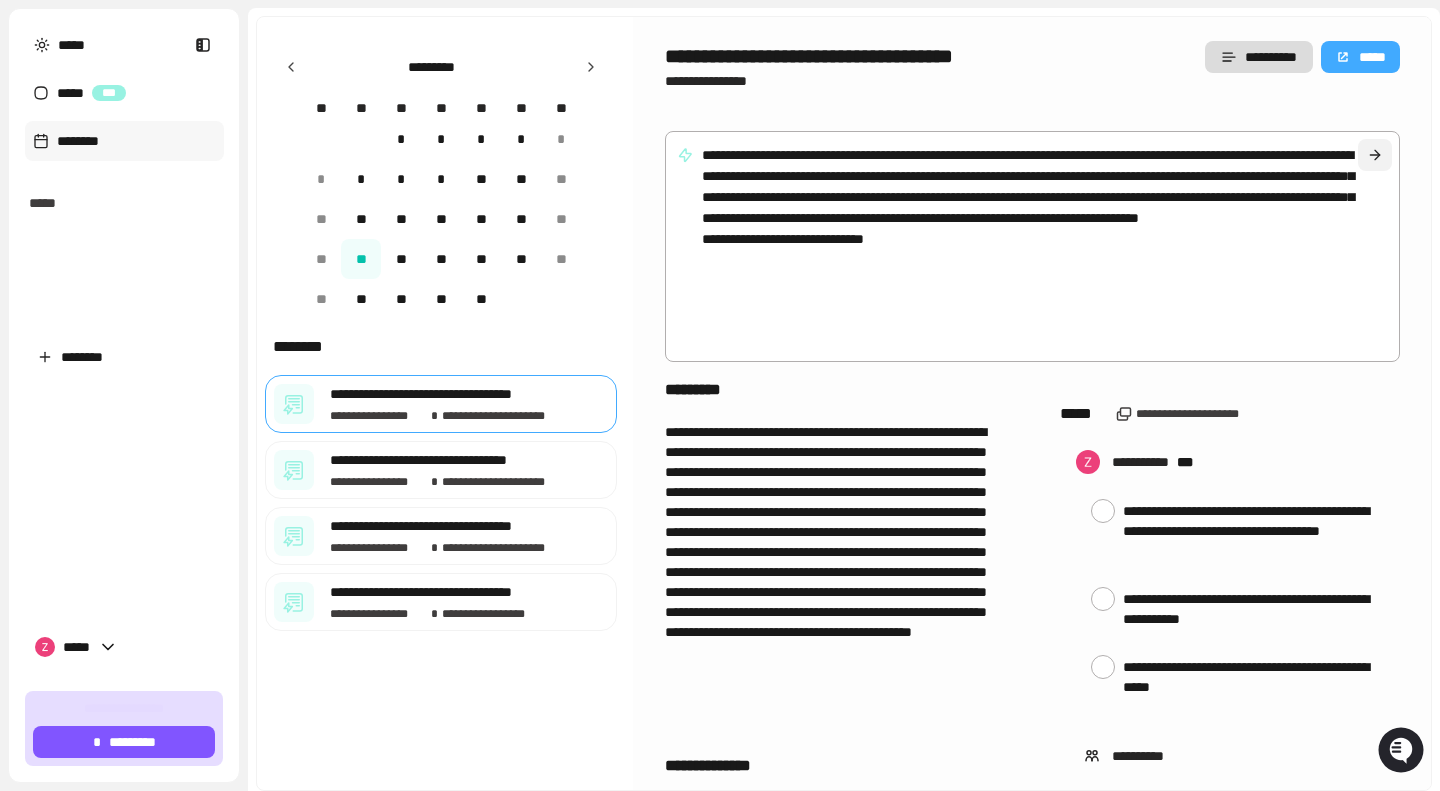 click at bounding box center [1375, 155] 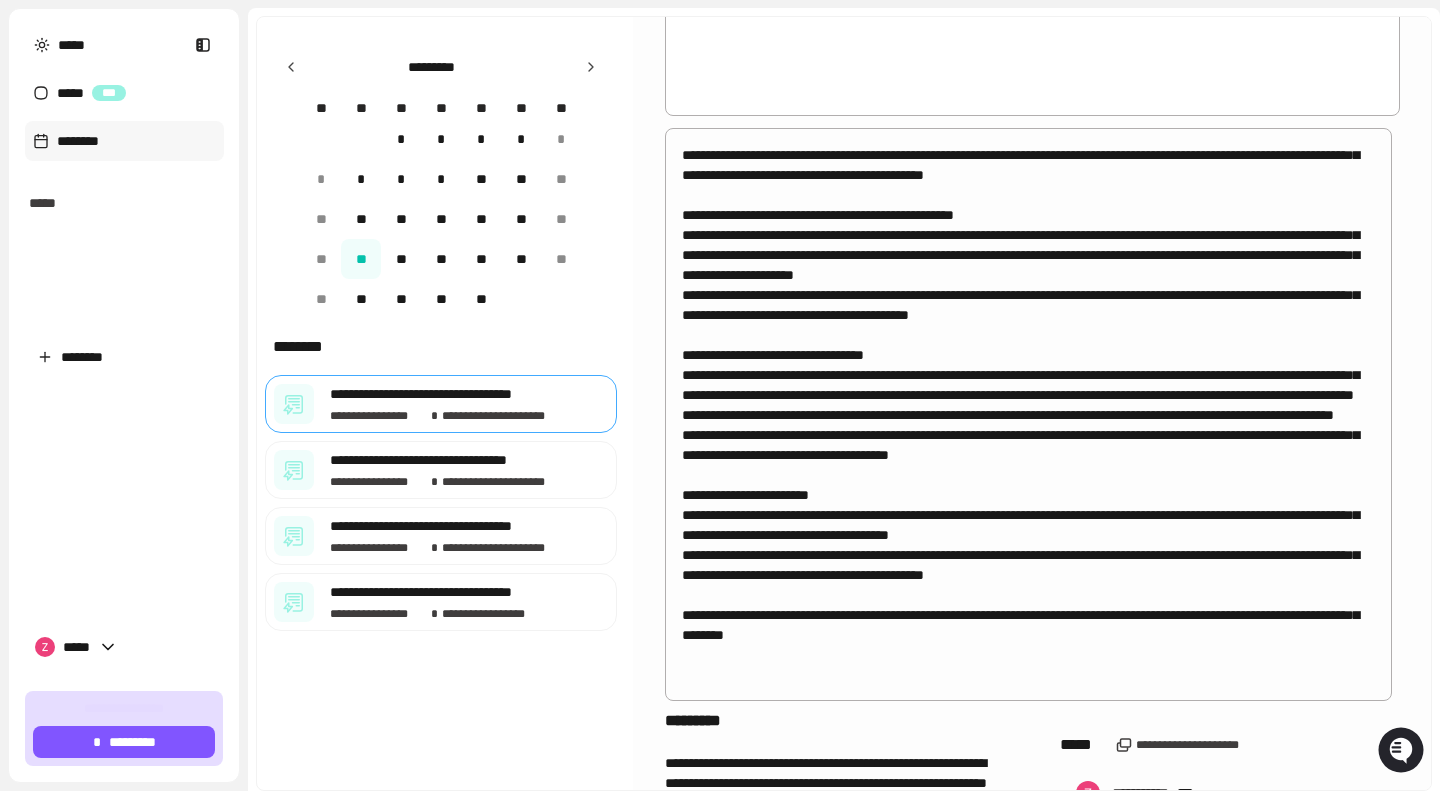 scroll, scrollTop: 0, scrollLeft: 0, axis: both 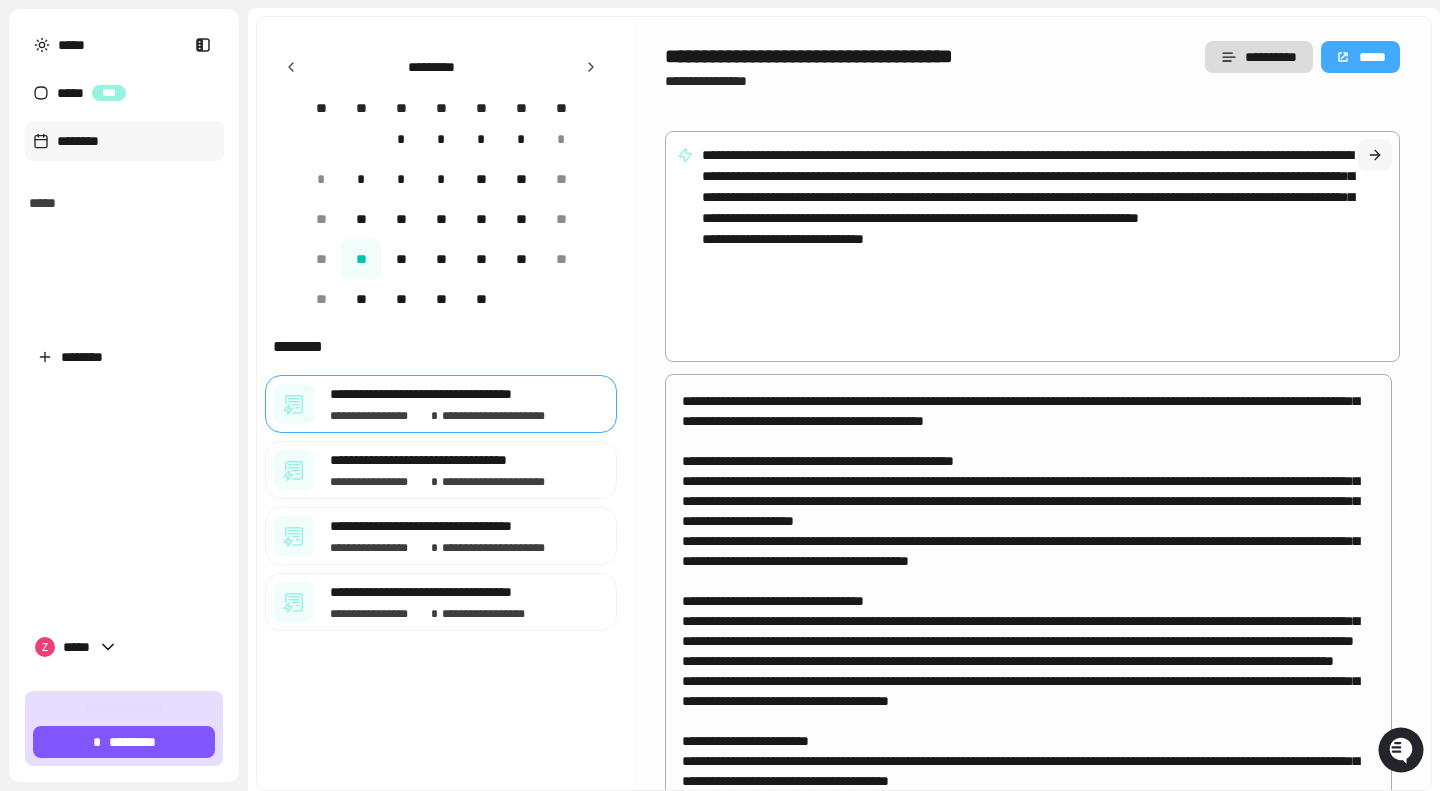 drag, startPoint x: 896, startPoint y: 270, endPoint x: 672, endPoint y: 153, distance: 252.71526 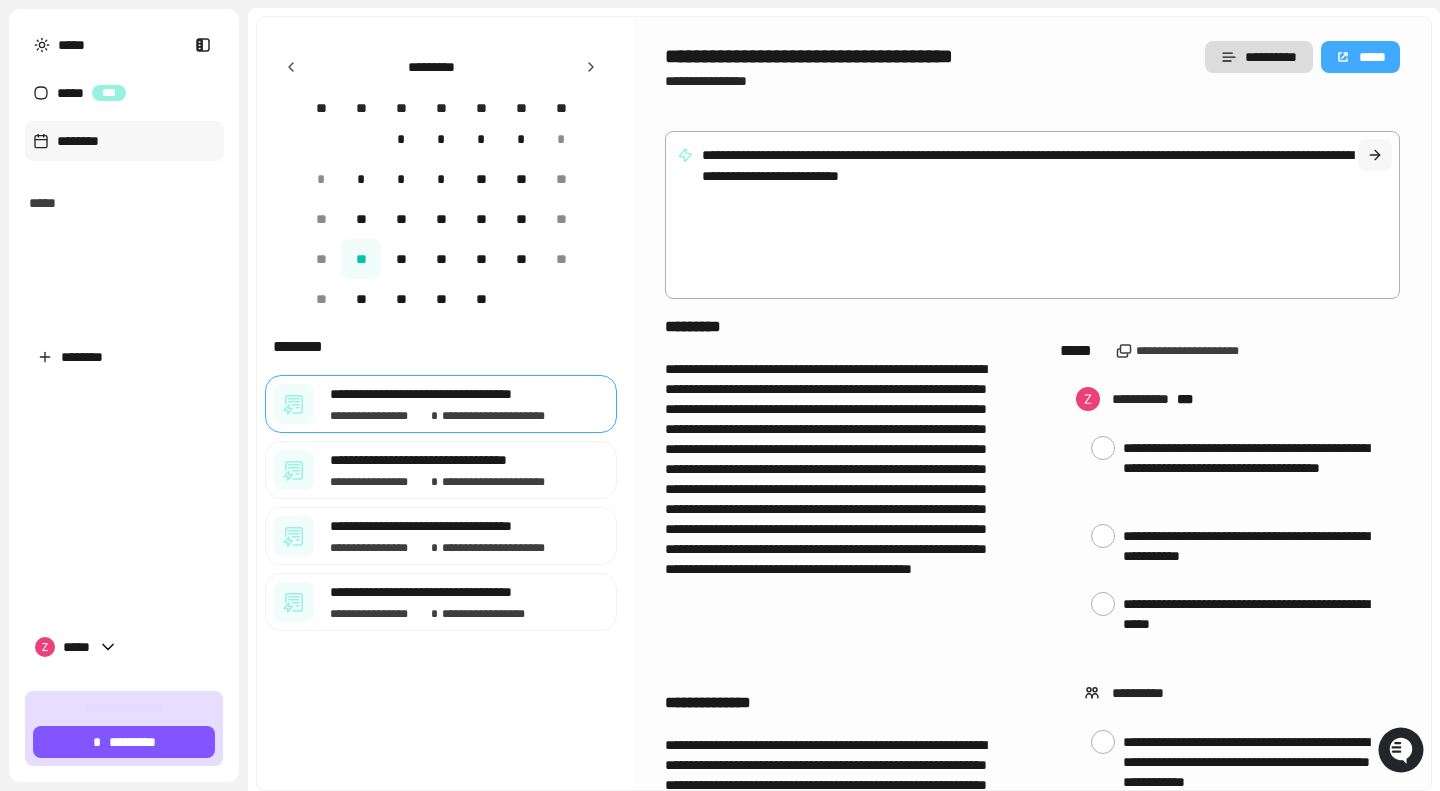 paste on "**********" 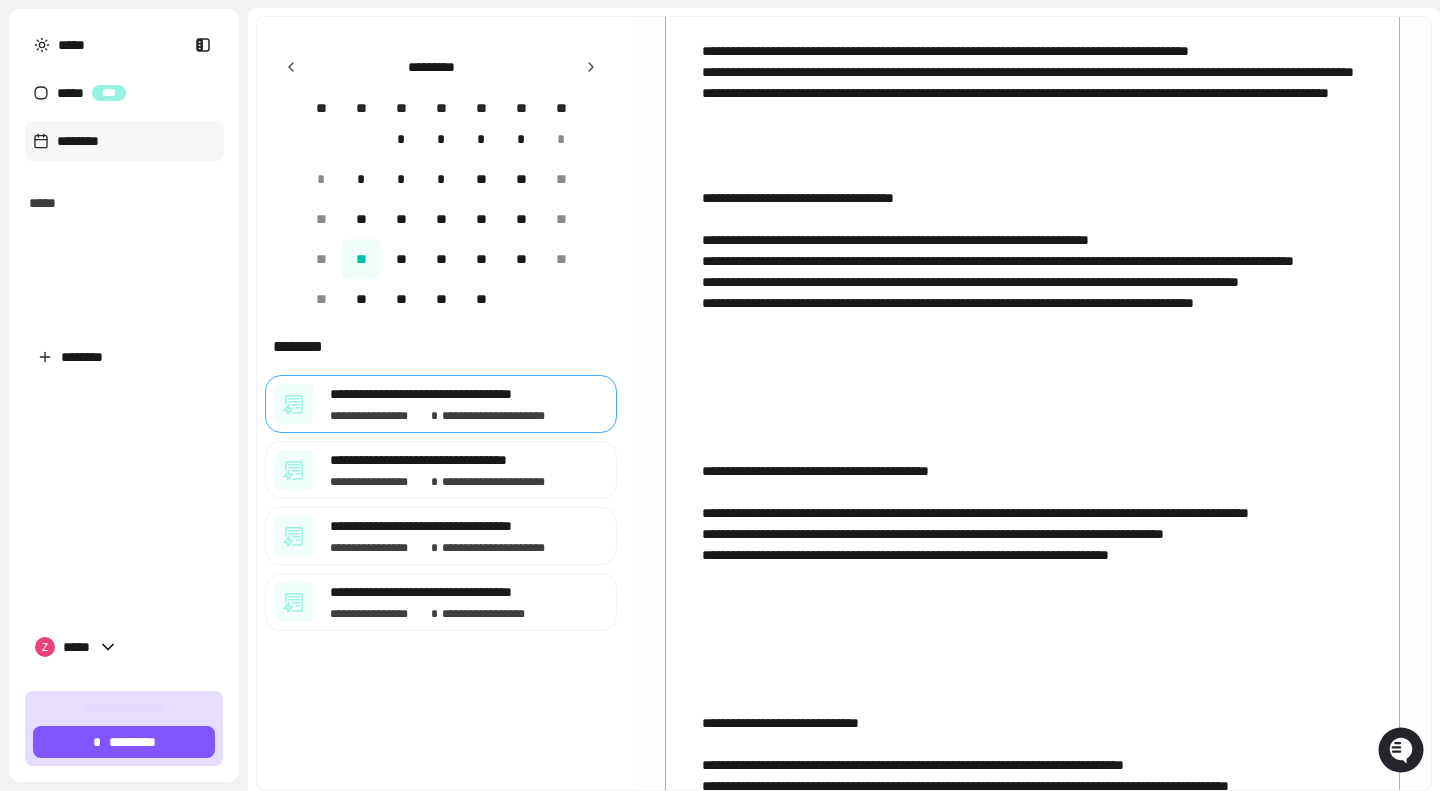 scroll, scrollTop: 0, scrollLeft: 0, axis: both 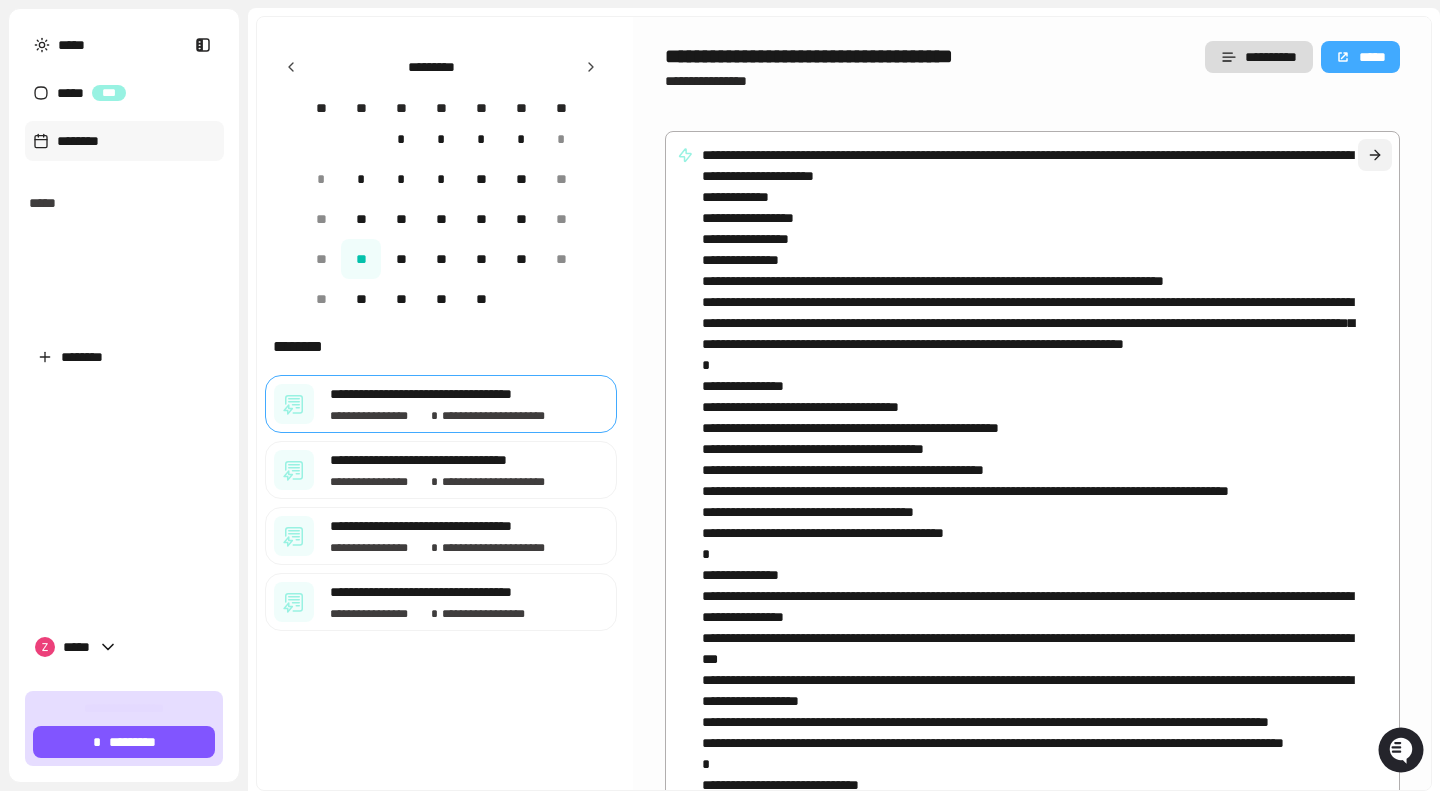 type on "**********" 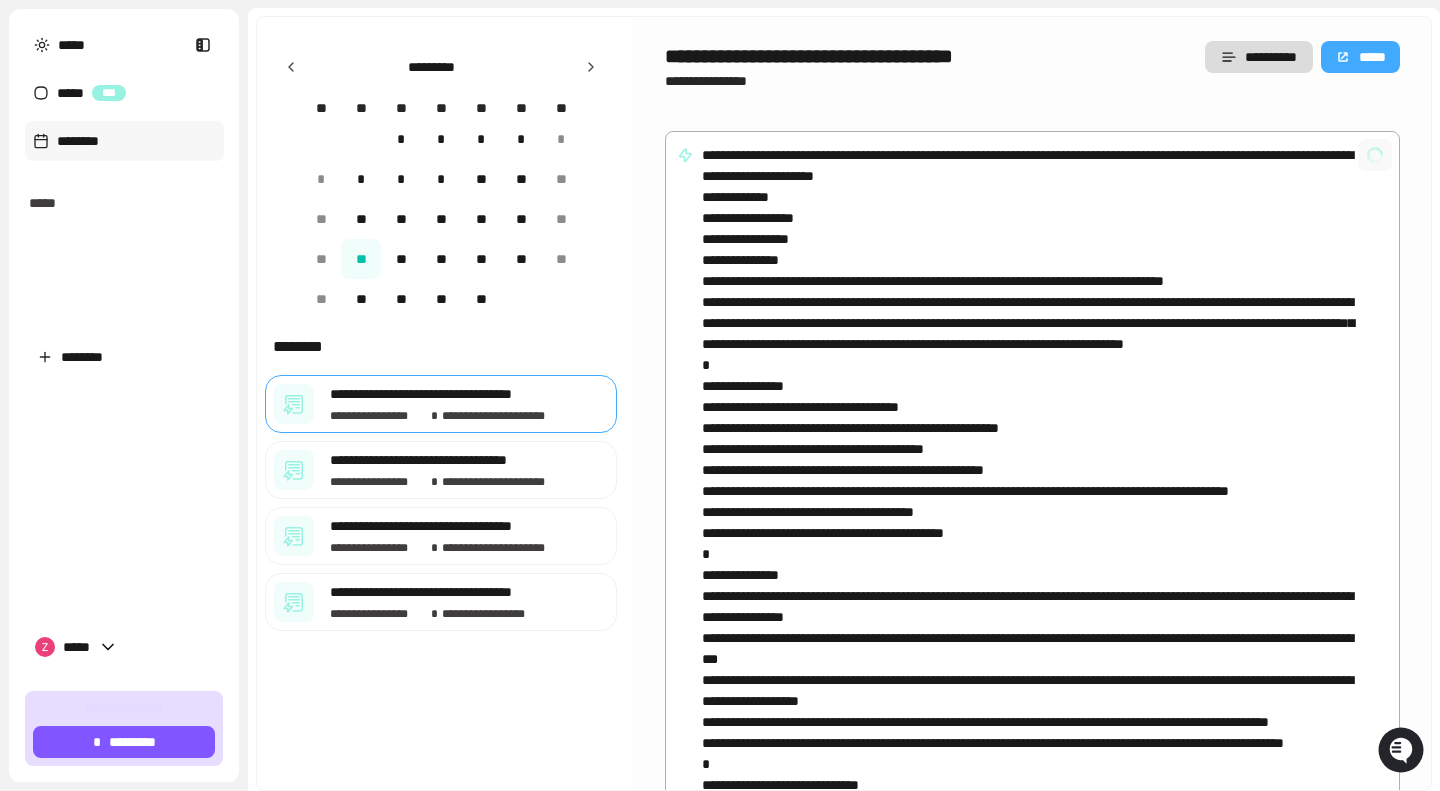 drag, startPoint x: 696, startPoint y: 409, endPoint x: 714, endPoint y: 407, distance: 18.110771 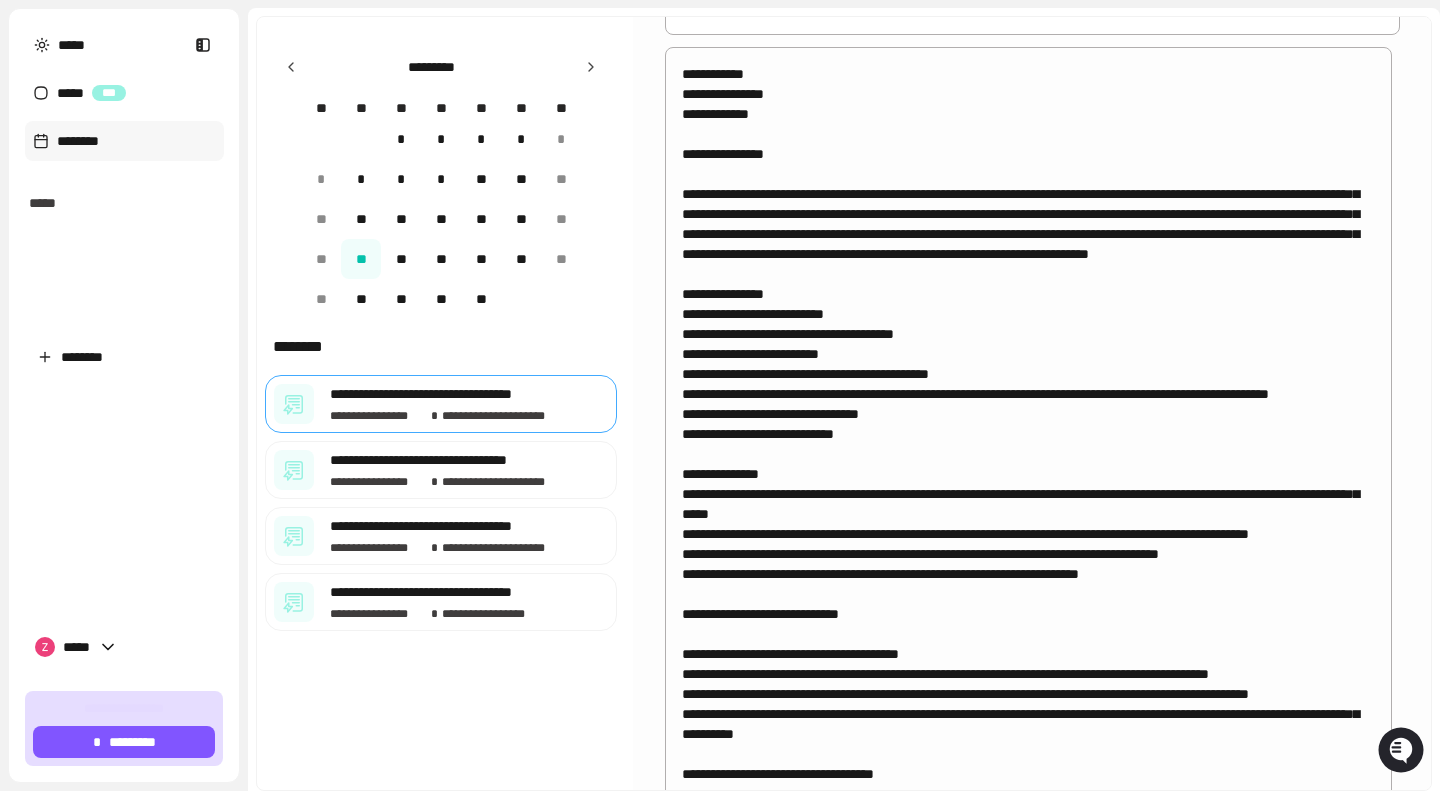 scroll, scrollTop: 2618, scrollLeft: 0, axis: vertical 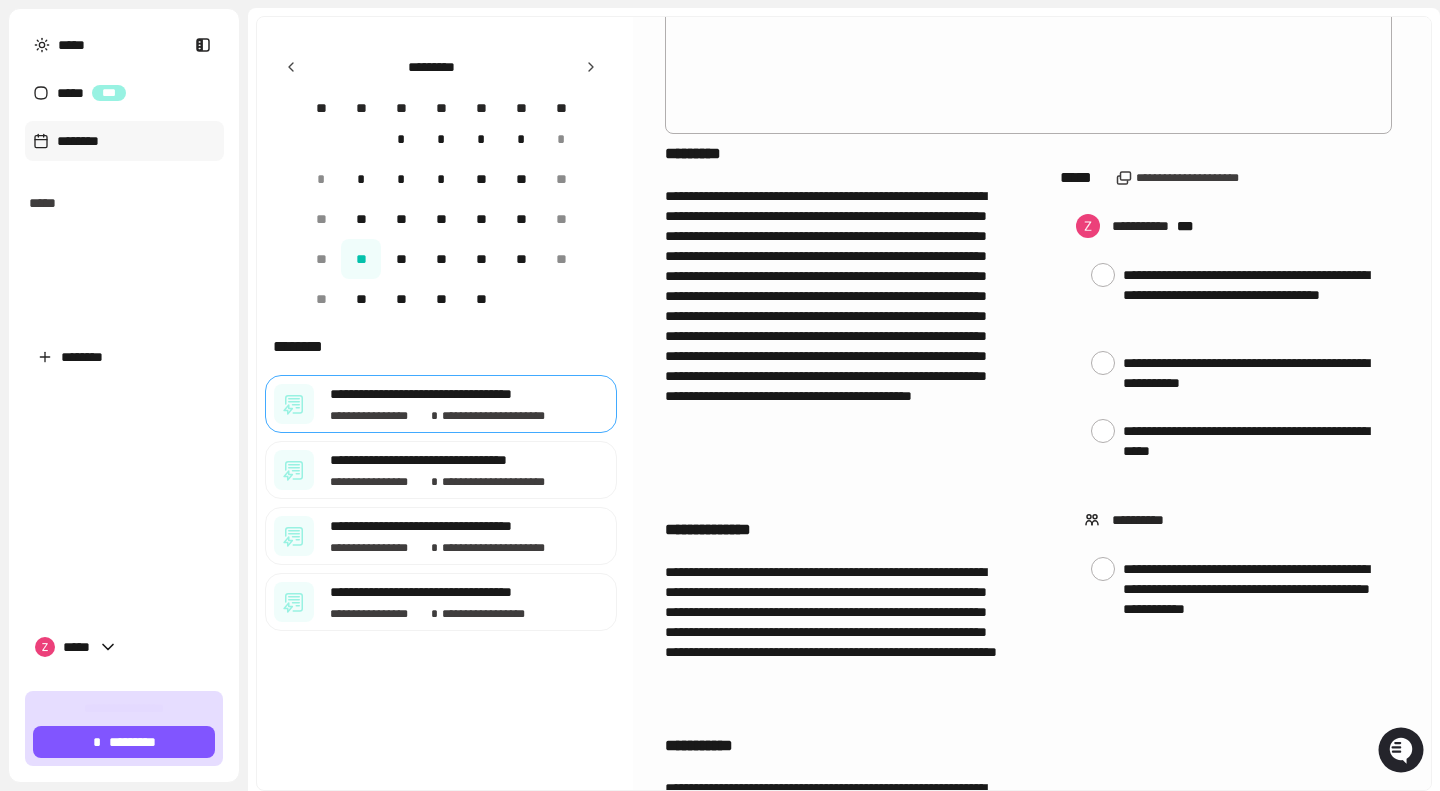 drag, startPoint x: 678, startPoint y: 68, endPoint x: 834, endPoint y: 117, distance: 163.51453 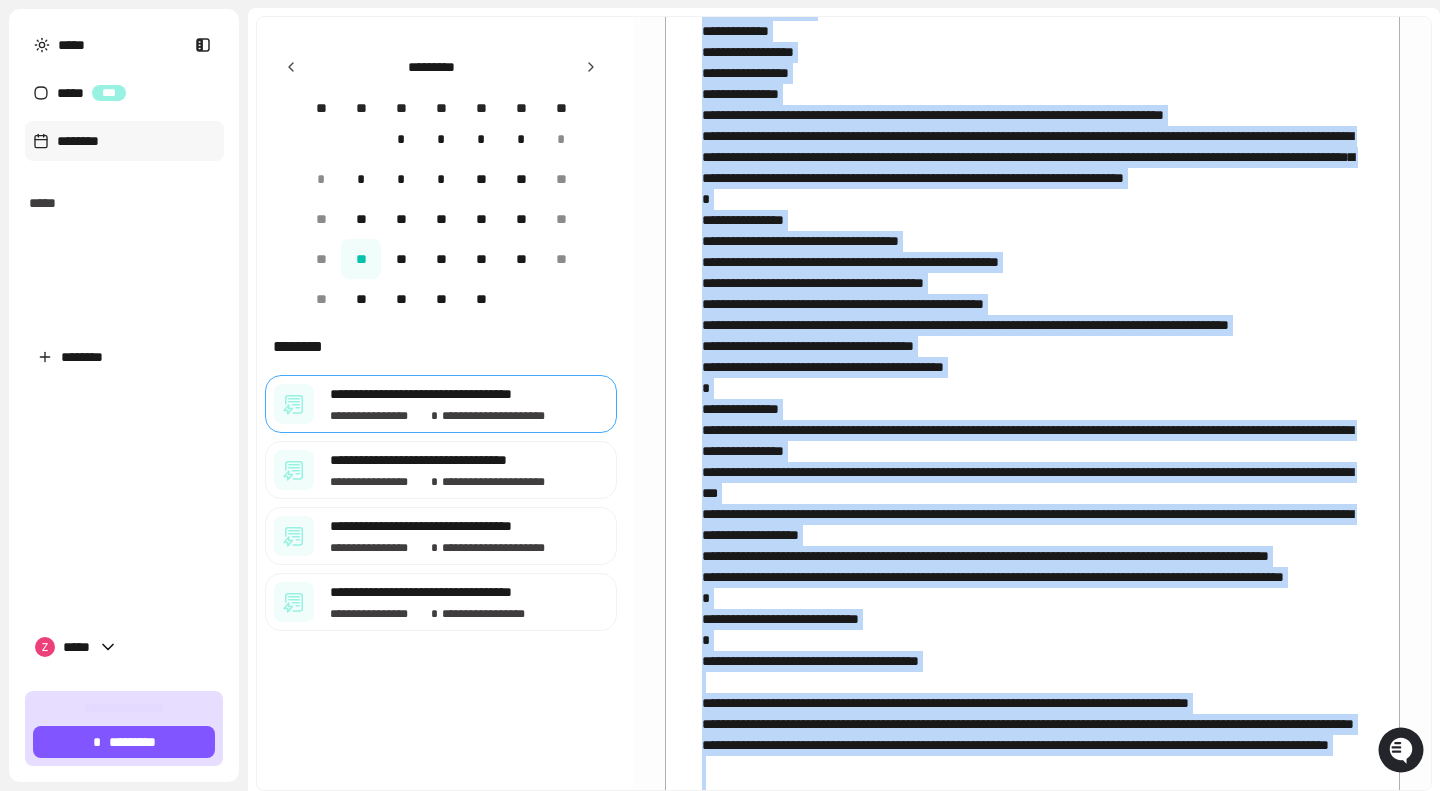 scroll, scrollTop: 79, scrollLeft: 0, axis: vertical 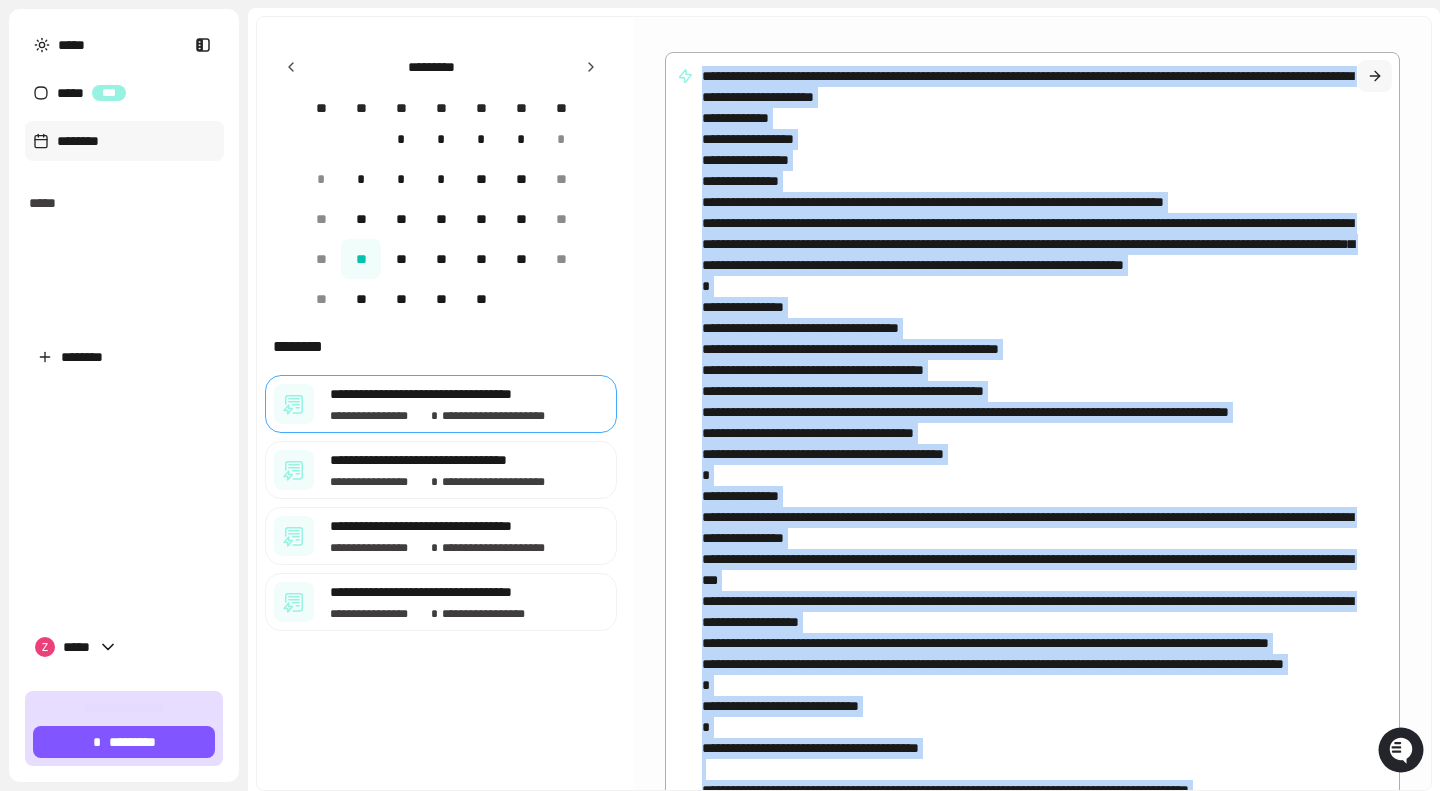 drag, startPoint x: 829, startPoint y: 170, endPoint x: 717, endPoint y: 144, distance: 114.97826 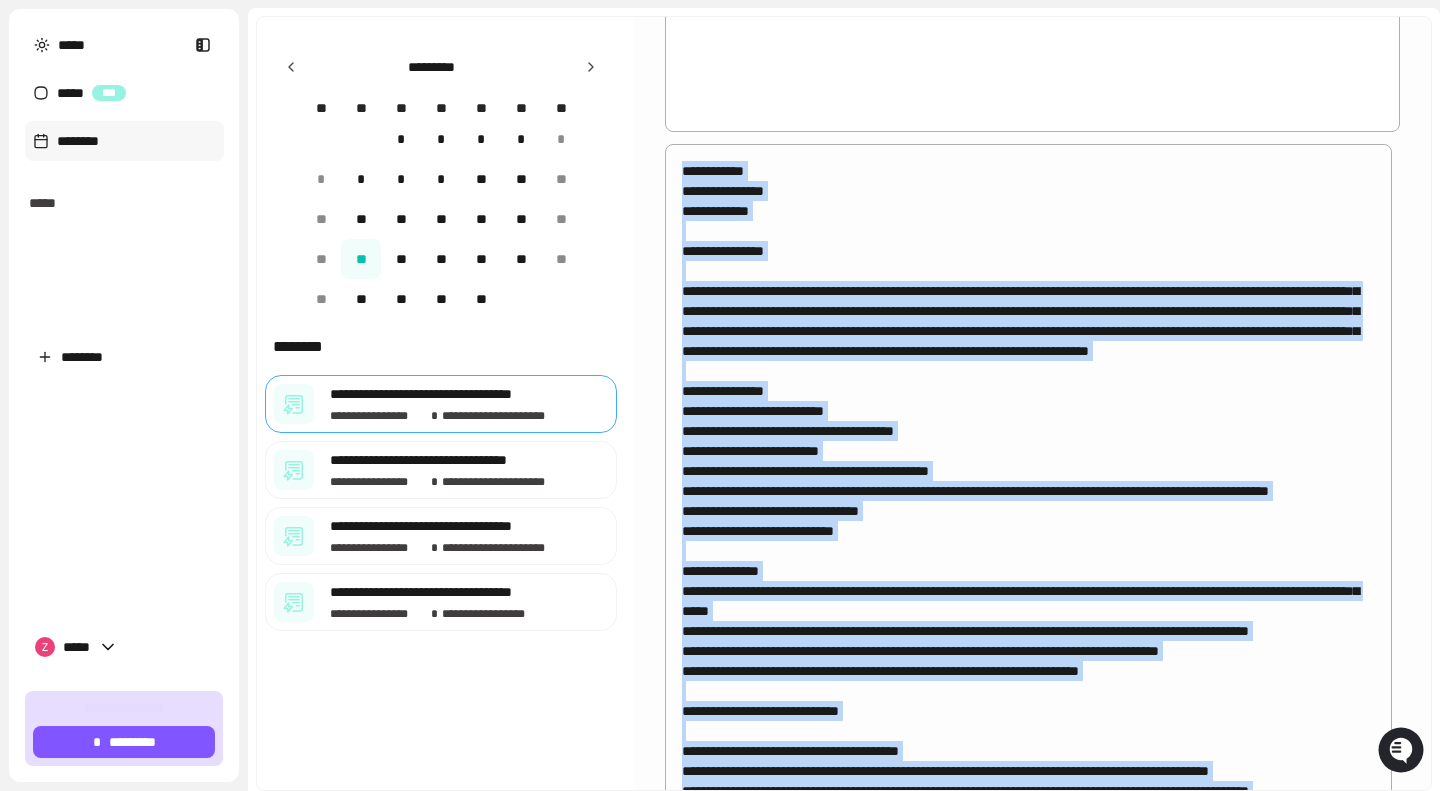 scroll, scrollTop: 2514, scrollLeft: 0, axis: vertical 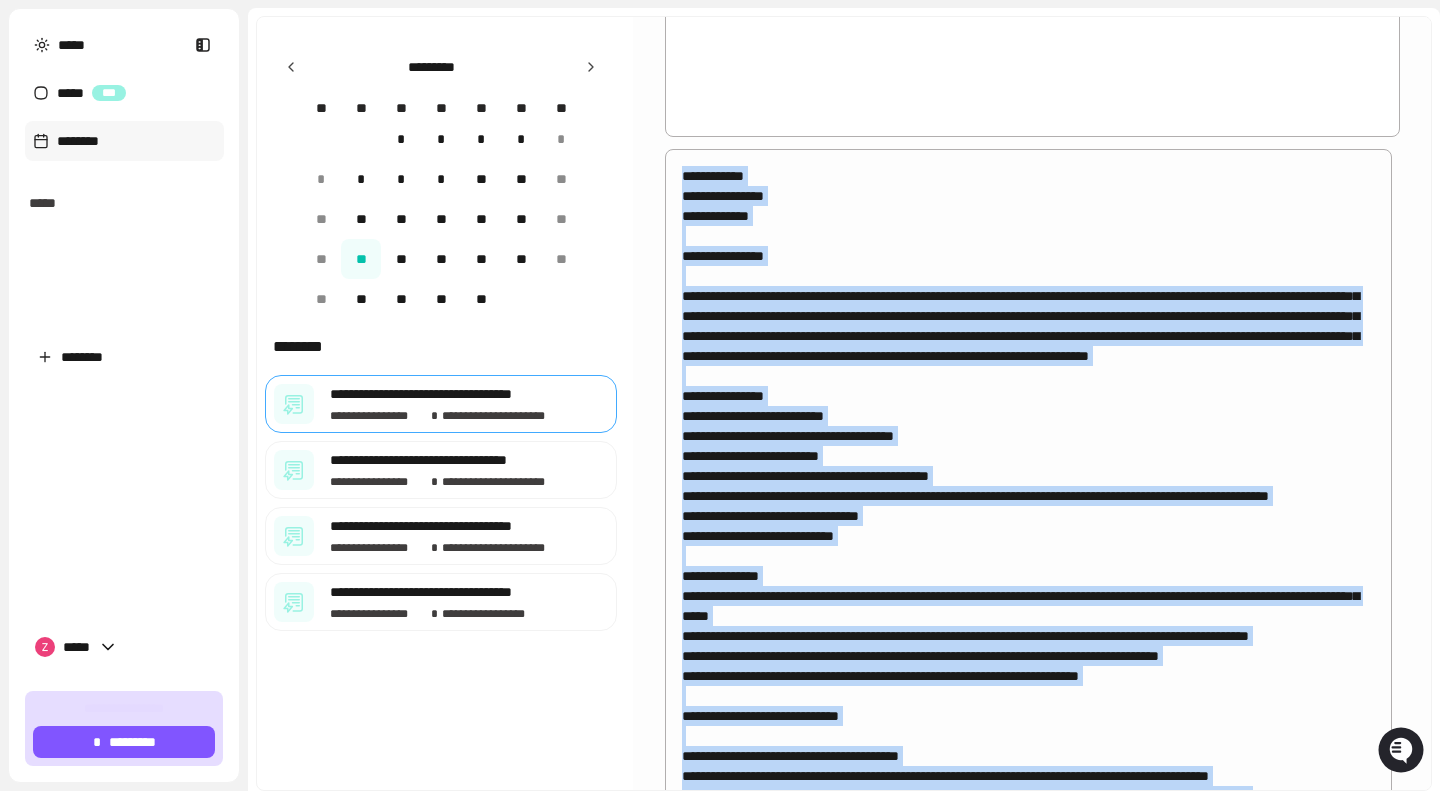 copy on "**********" 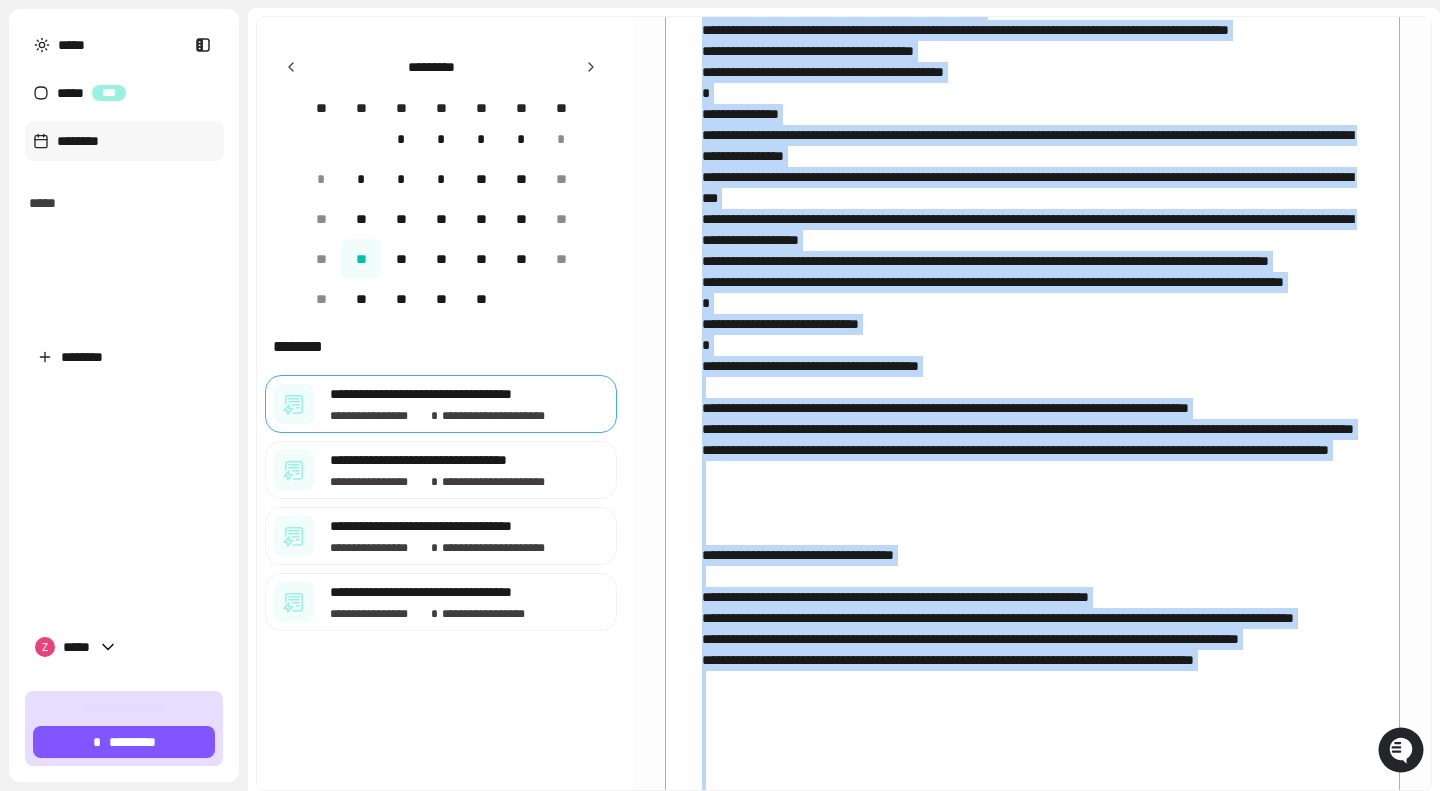scroll, scrollTop: 0, scrollLeft: 0, axis: both 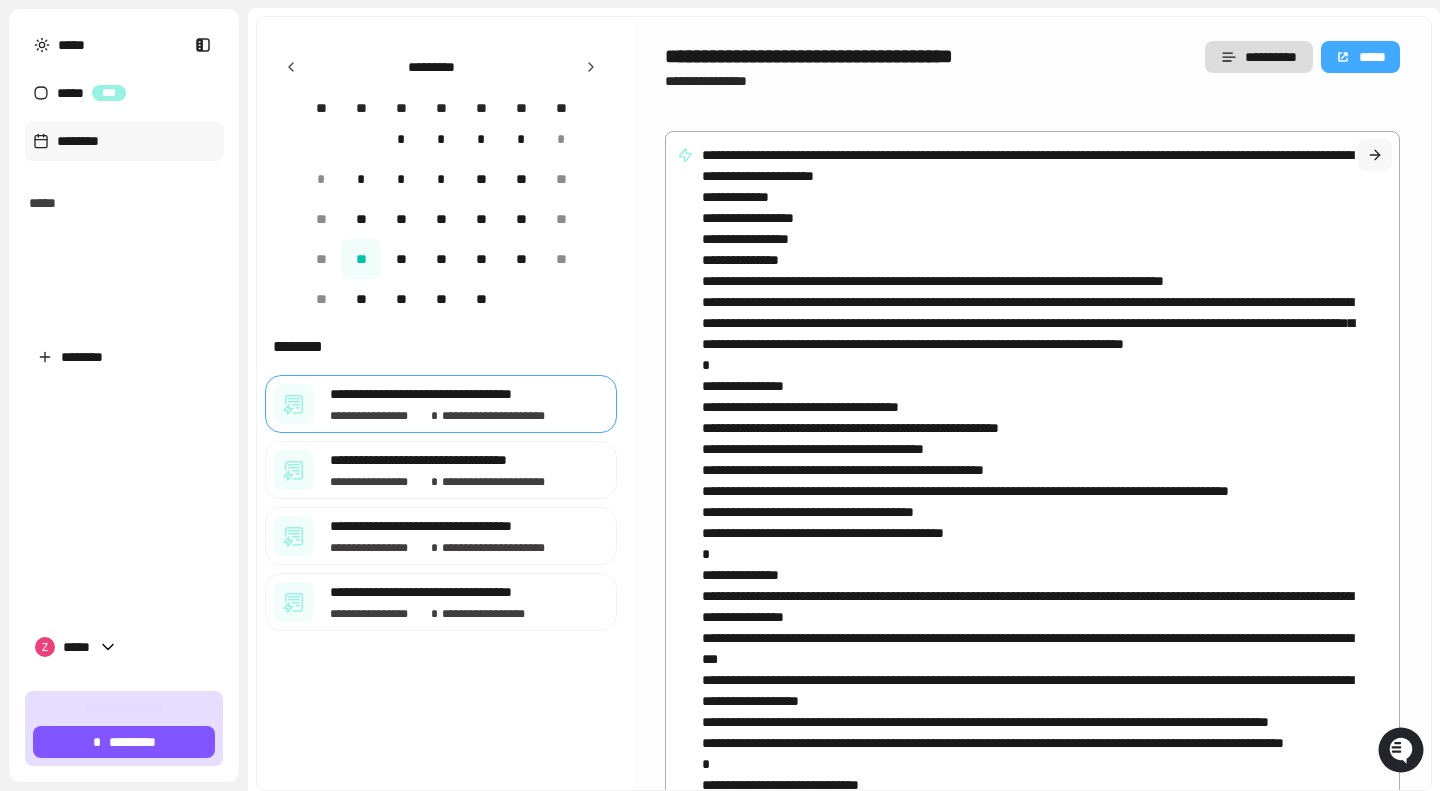 click at bounding box center (1032, 1391) 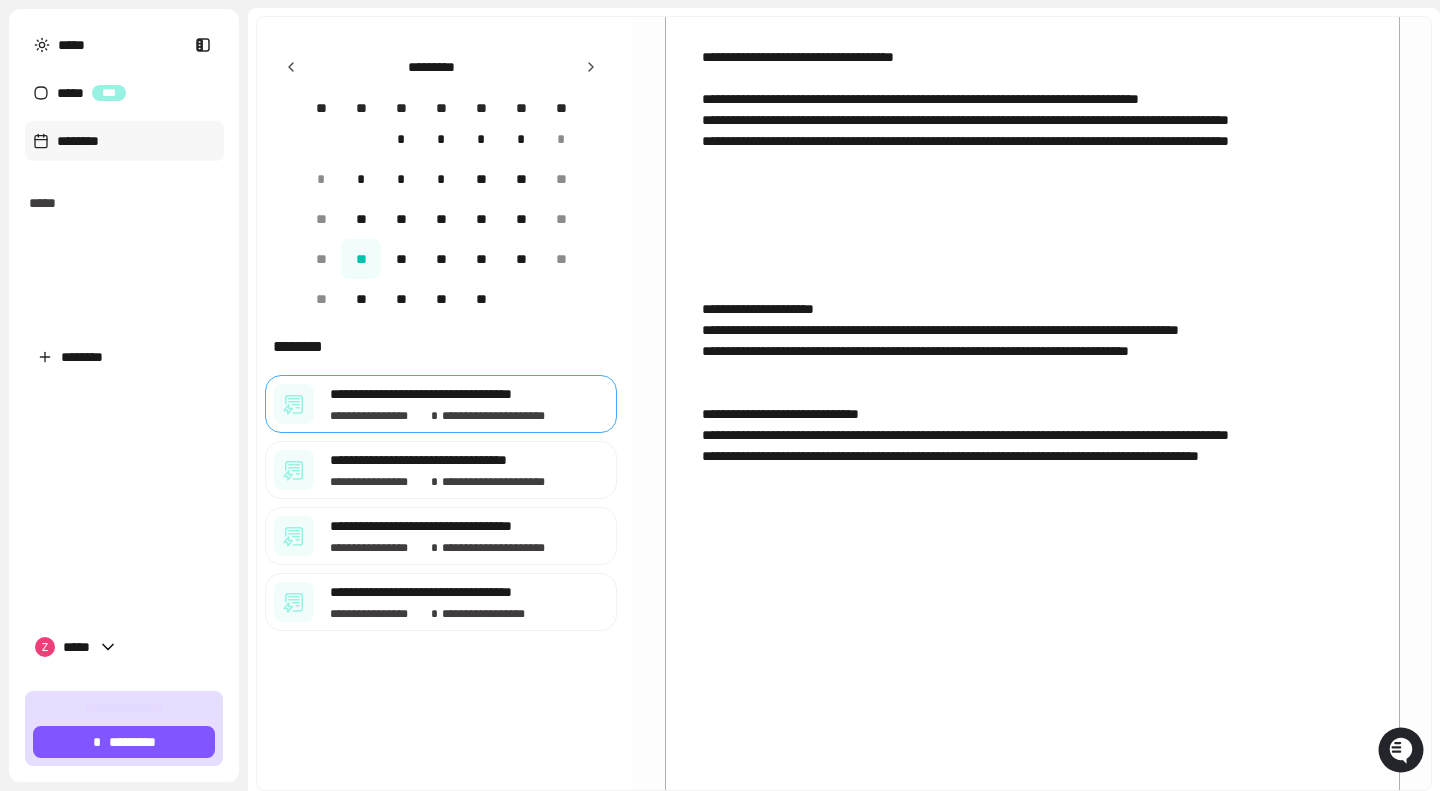 drag, startPoint x: 703, startPoint y: 155, endPoint x: 978, endPoint y: 838, distance: 736.28394 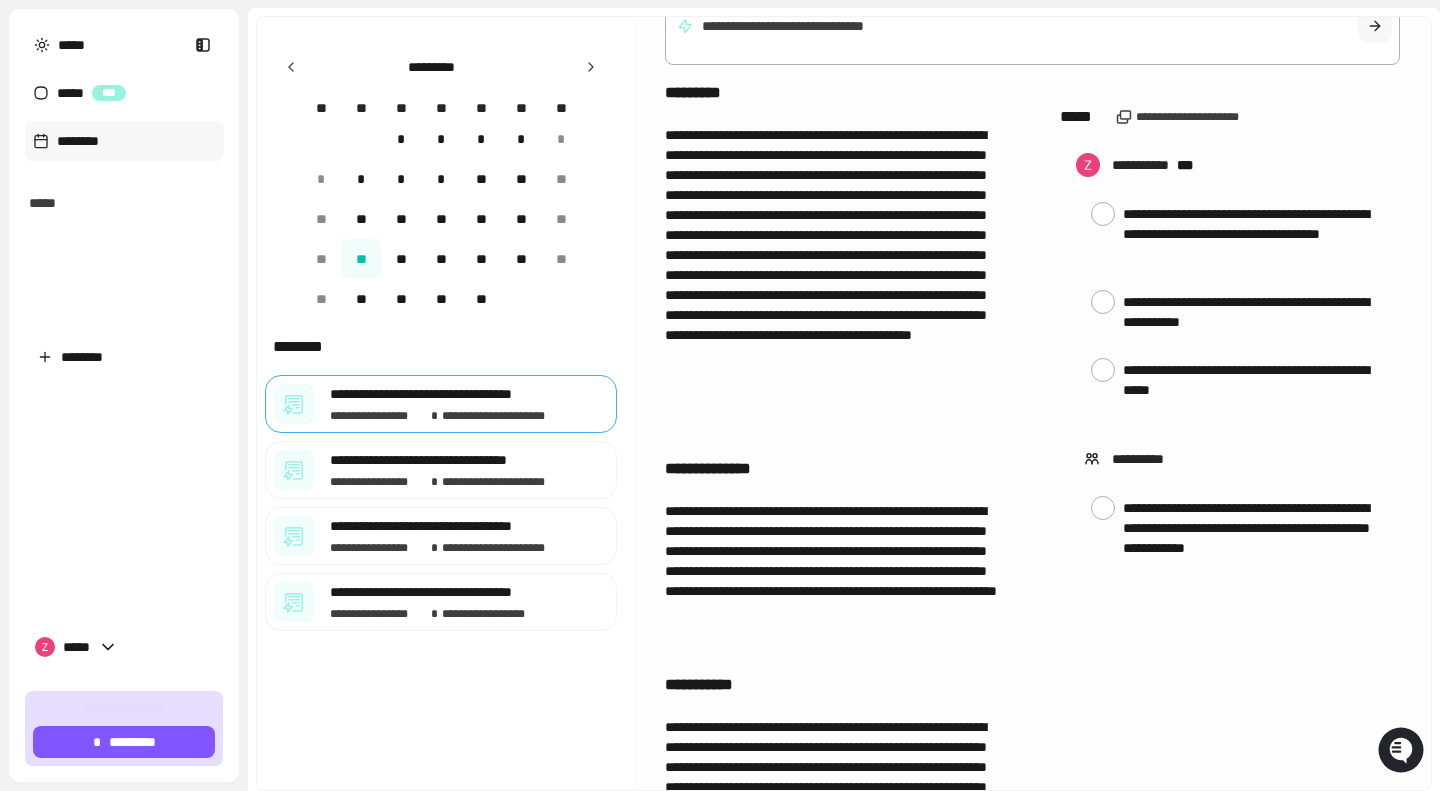 scroll, scrollTop: 0, scrollLeft: 0, axis: both 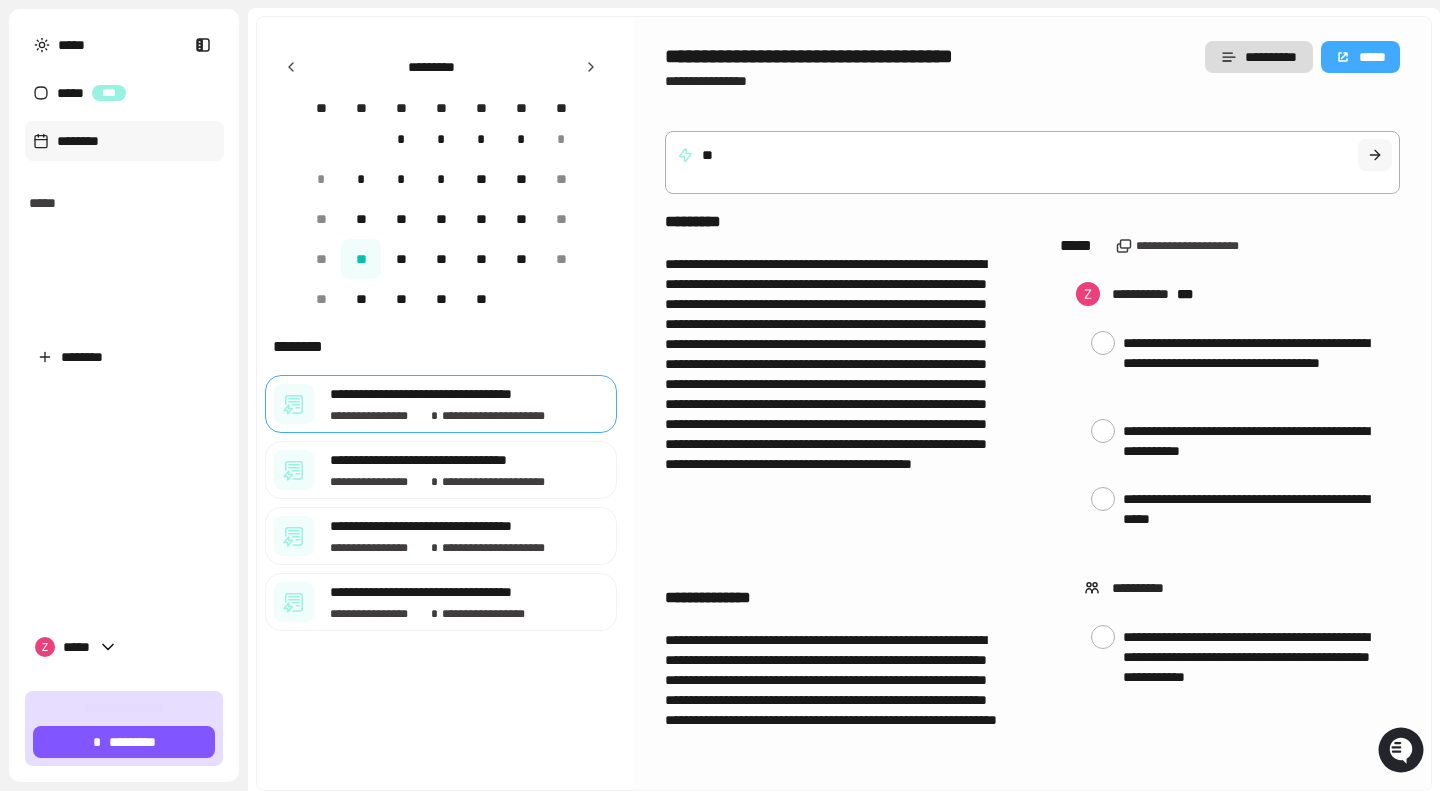 type on "*" 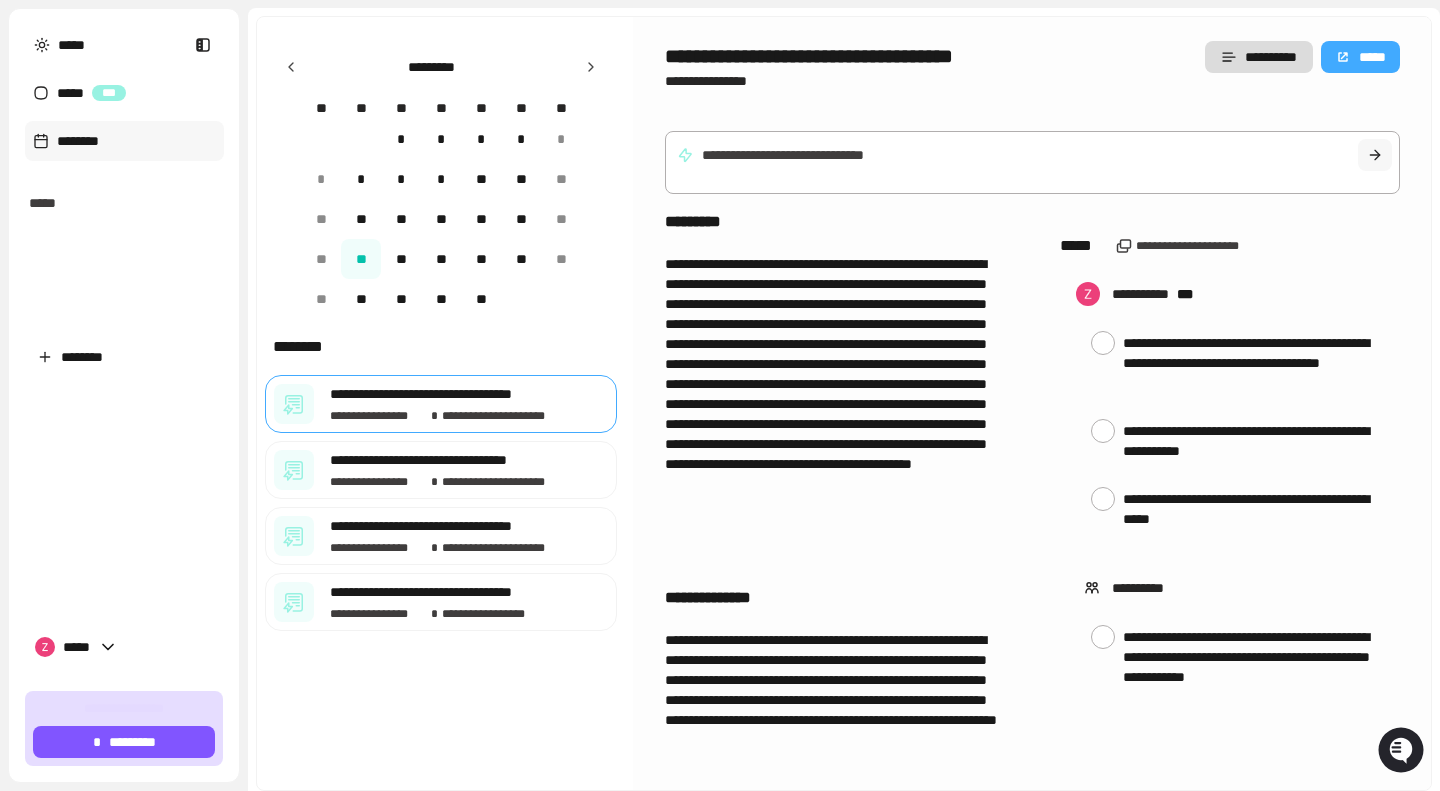 type on "*" 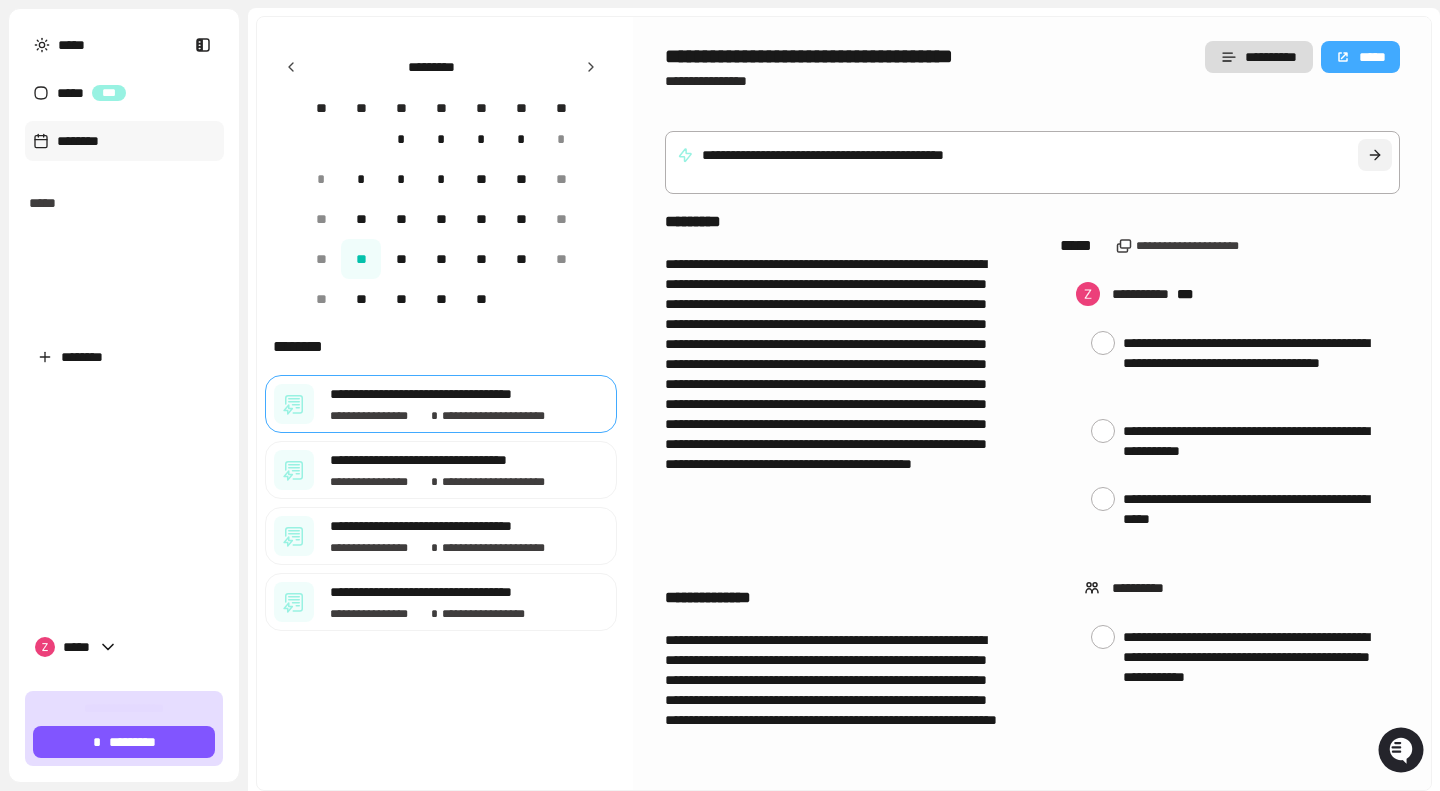 click at bounding box center (1375, 155) 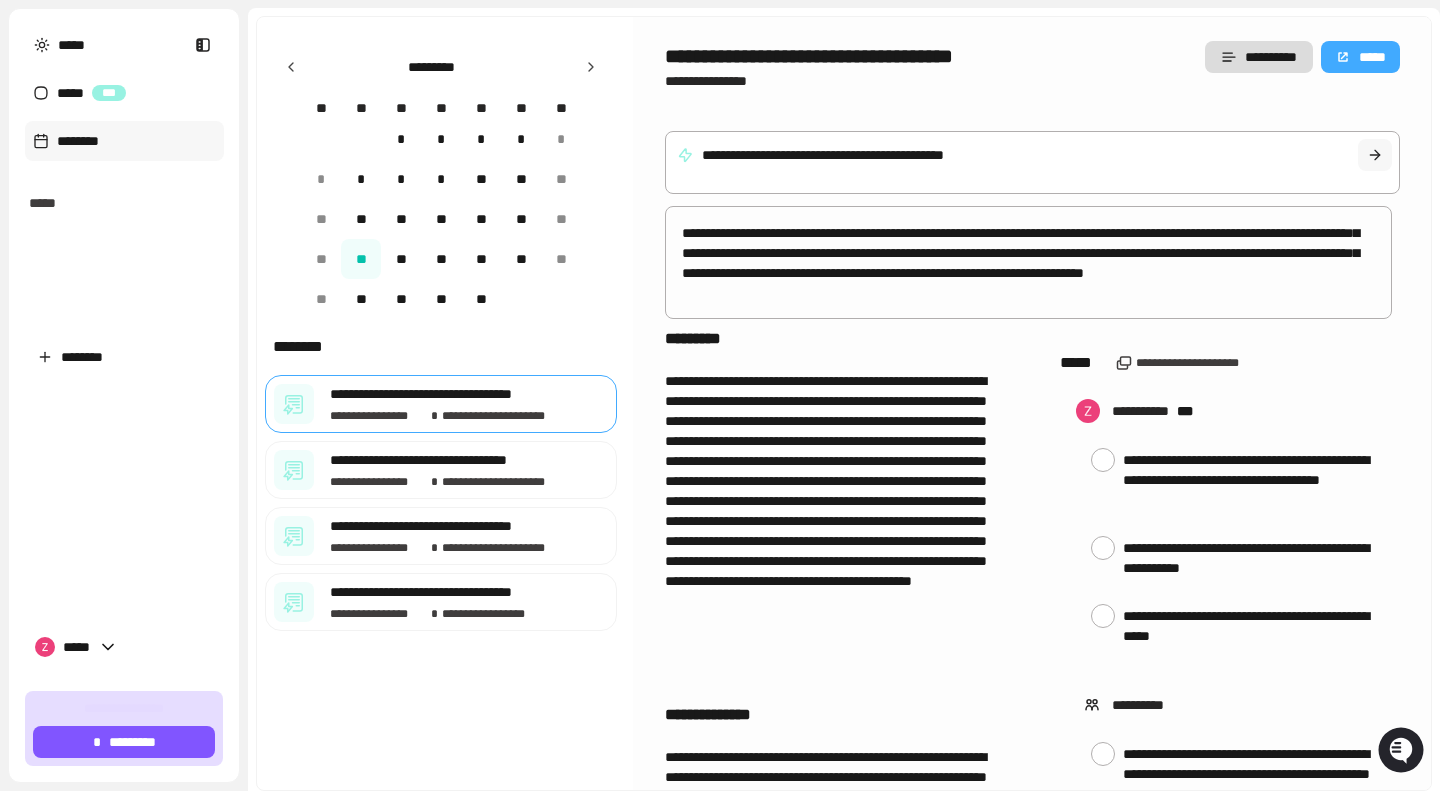 click on "**********" at bounding box center [1028, 262] 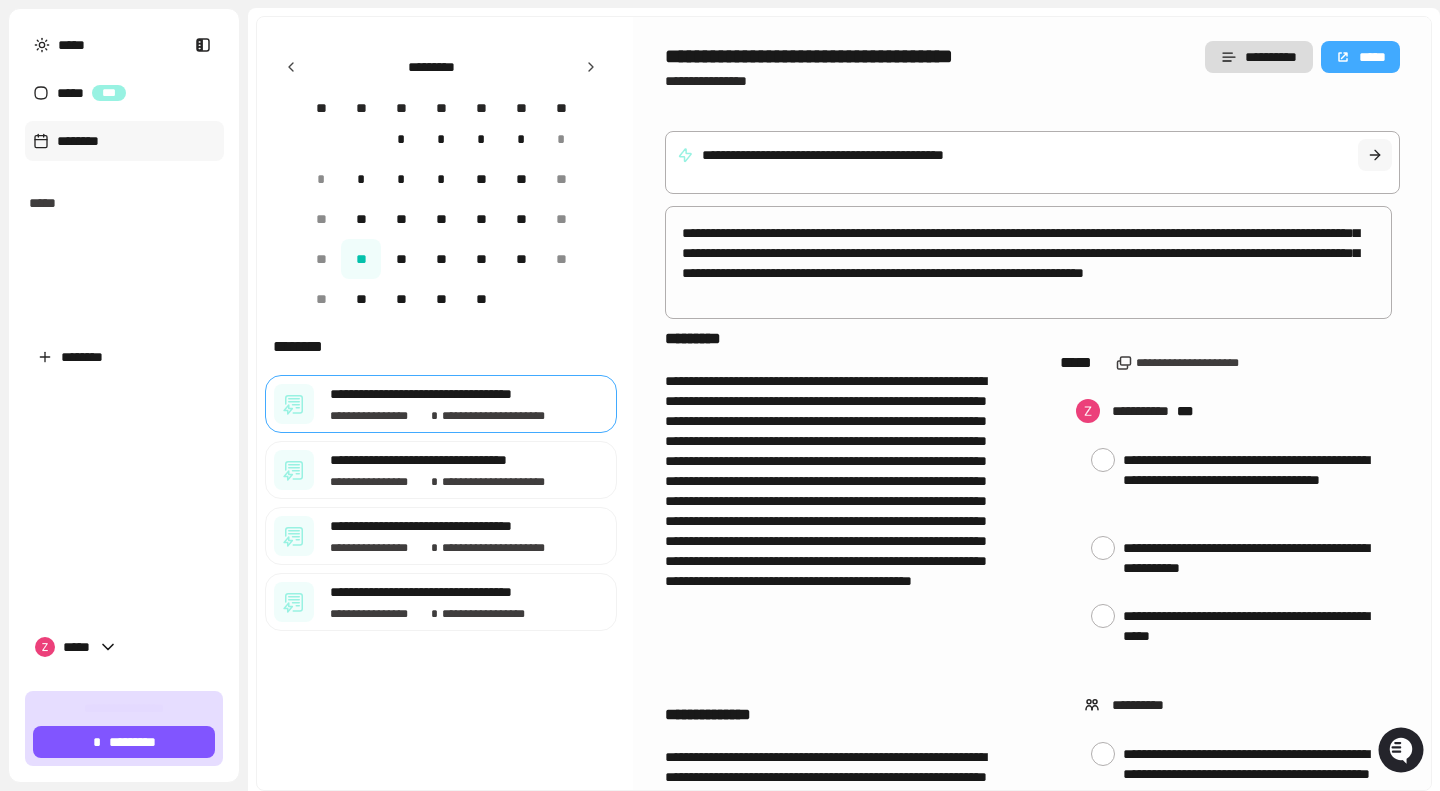 click on "**********" at bounding box center (1032, 162) 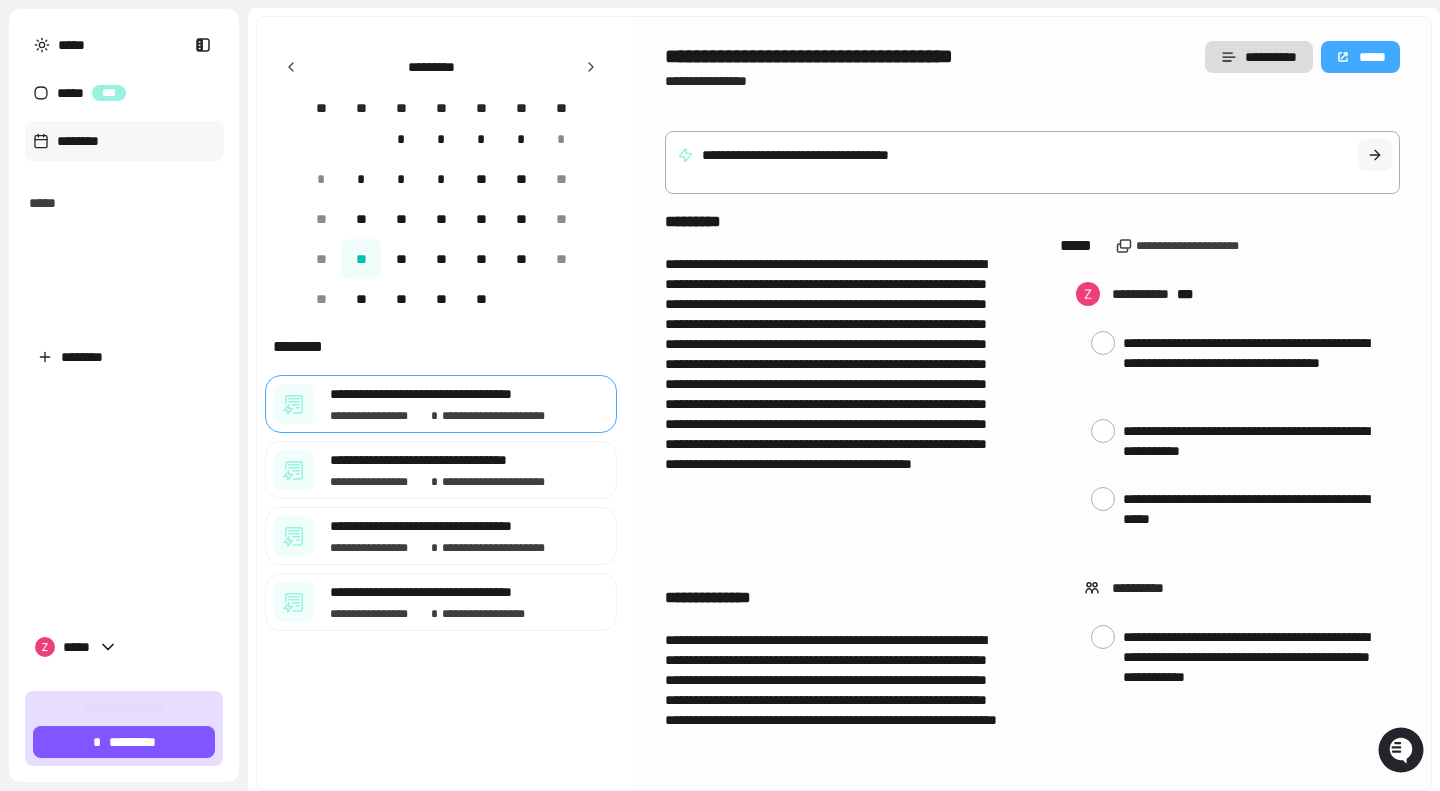 paste on "**********" 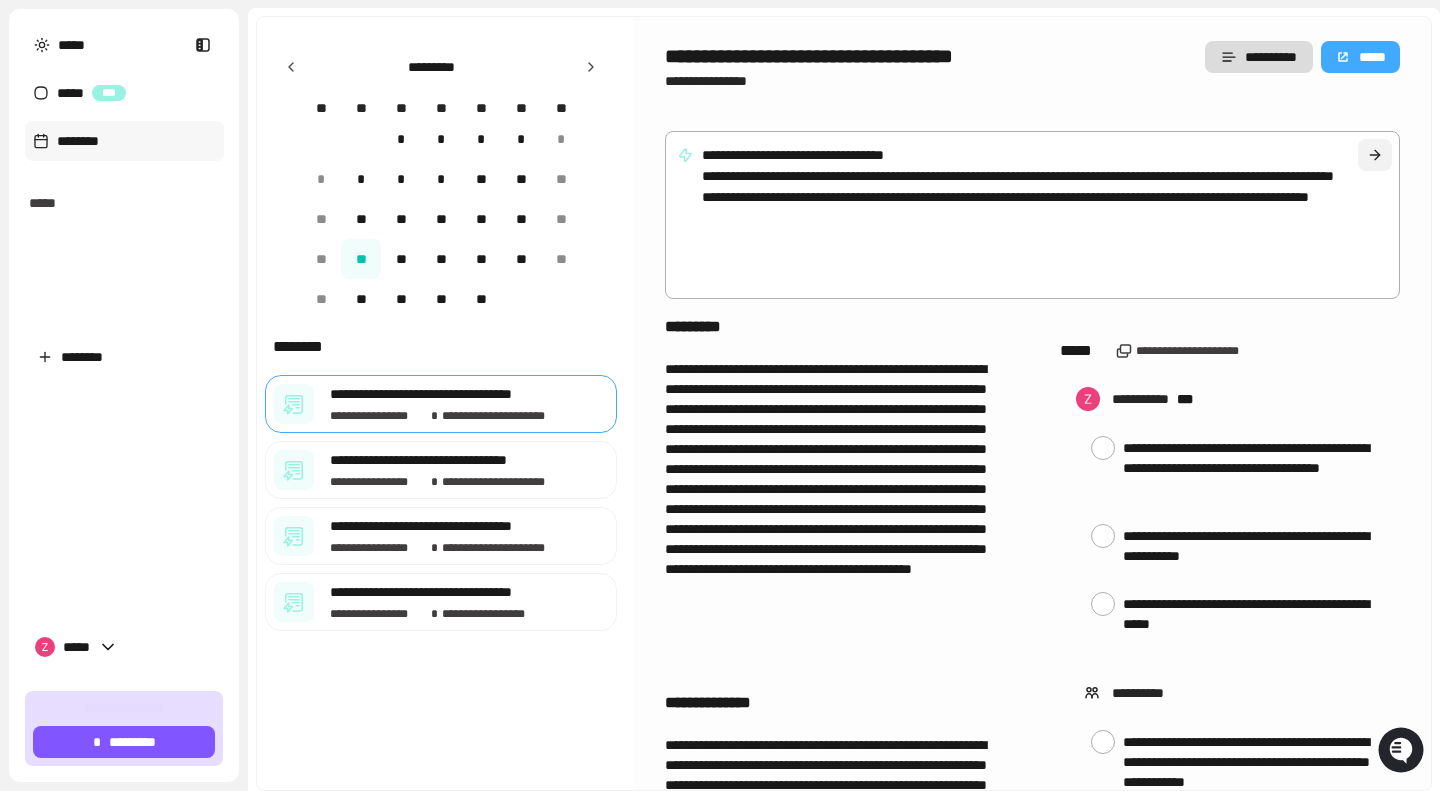 type on "**********" 